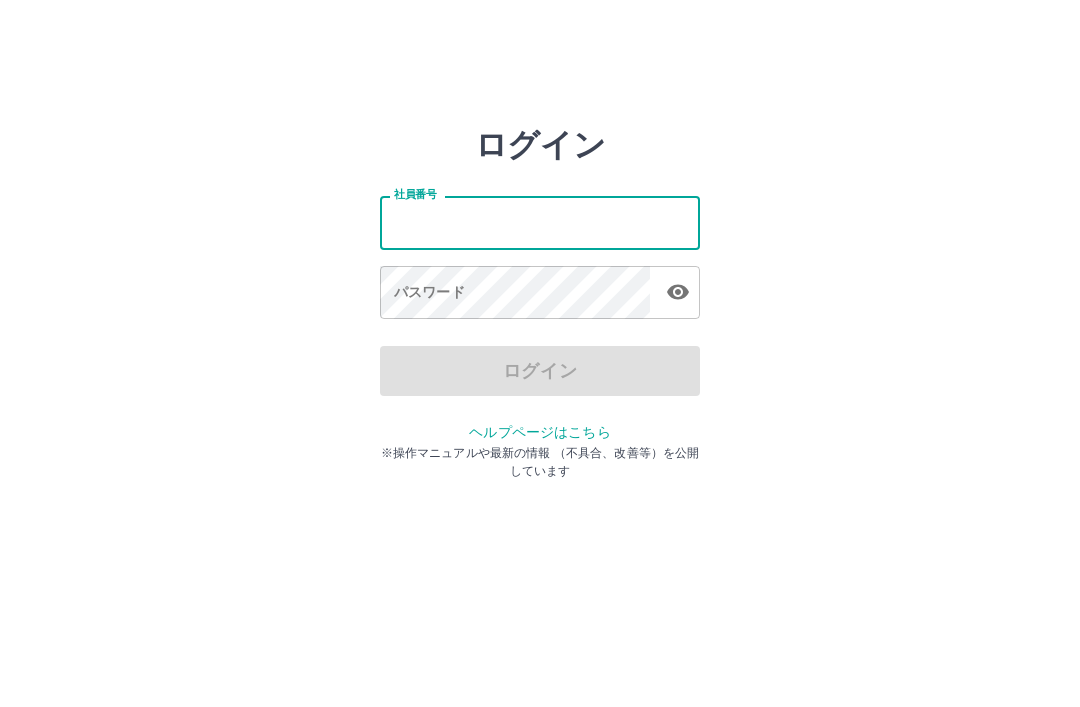 scroll, scrollTop: 0, scrollLeft: 0, axis: both 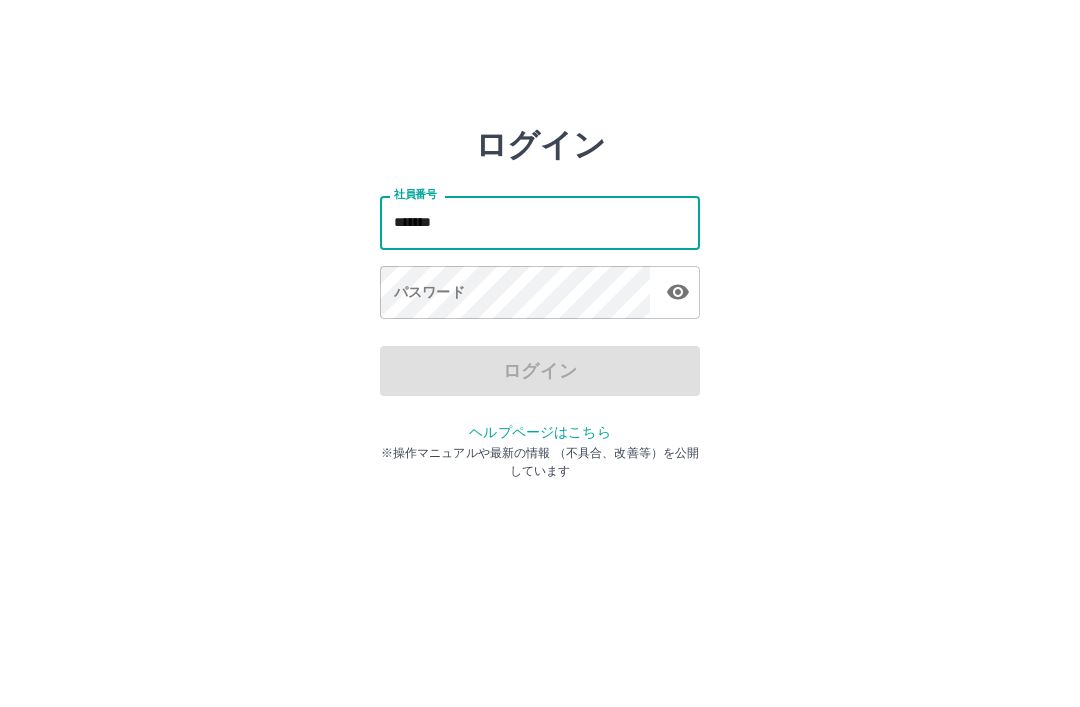 type on "*******" 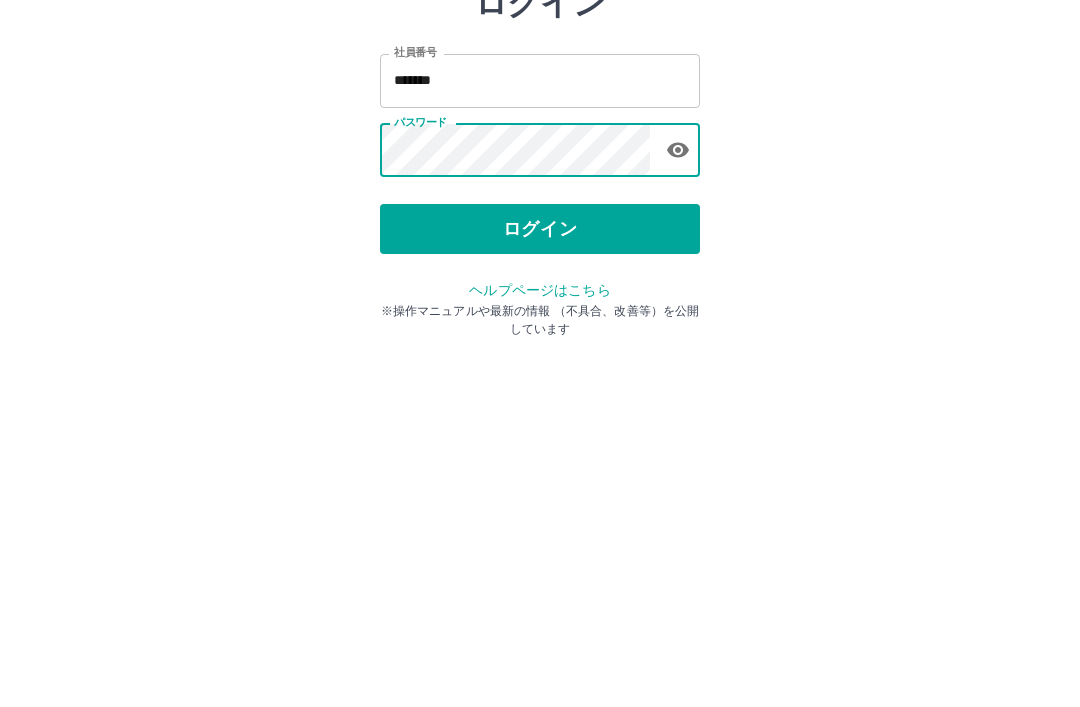 click on "ログイン" at bounding box center [540, 371] 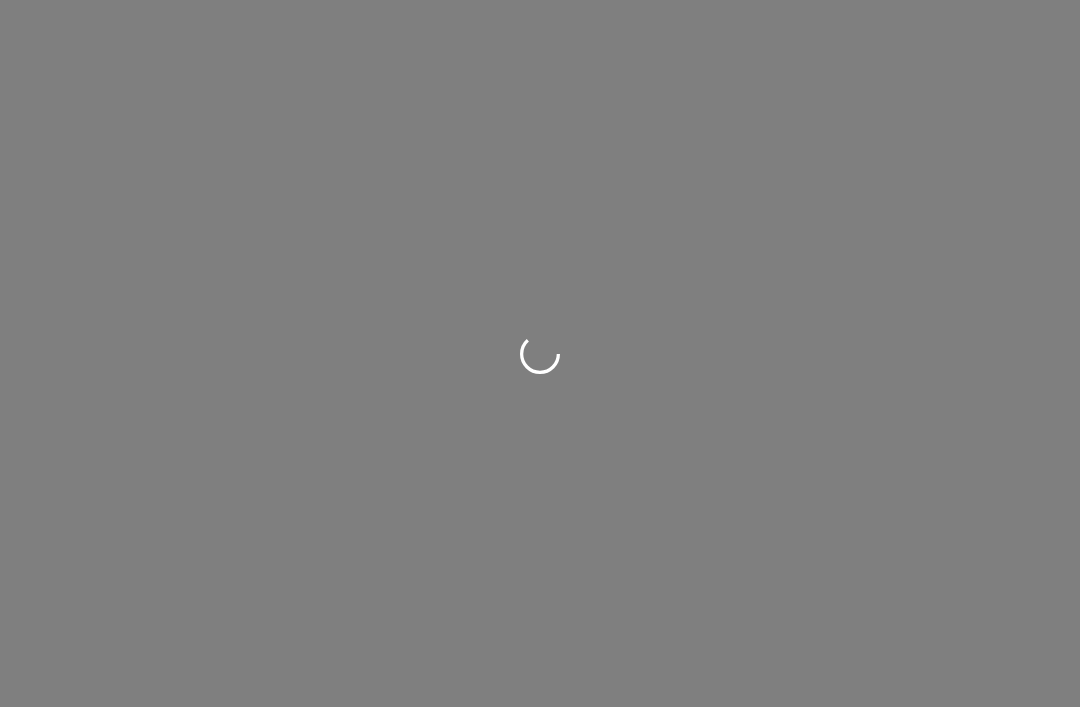 scroll, scrollTop: 0, scrollLeft: 0, axis: both 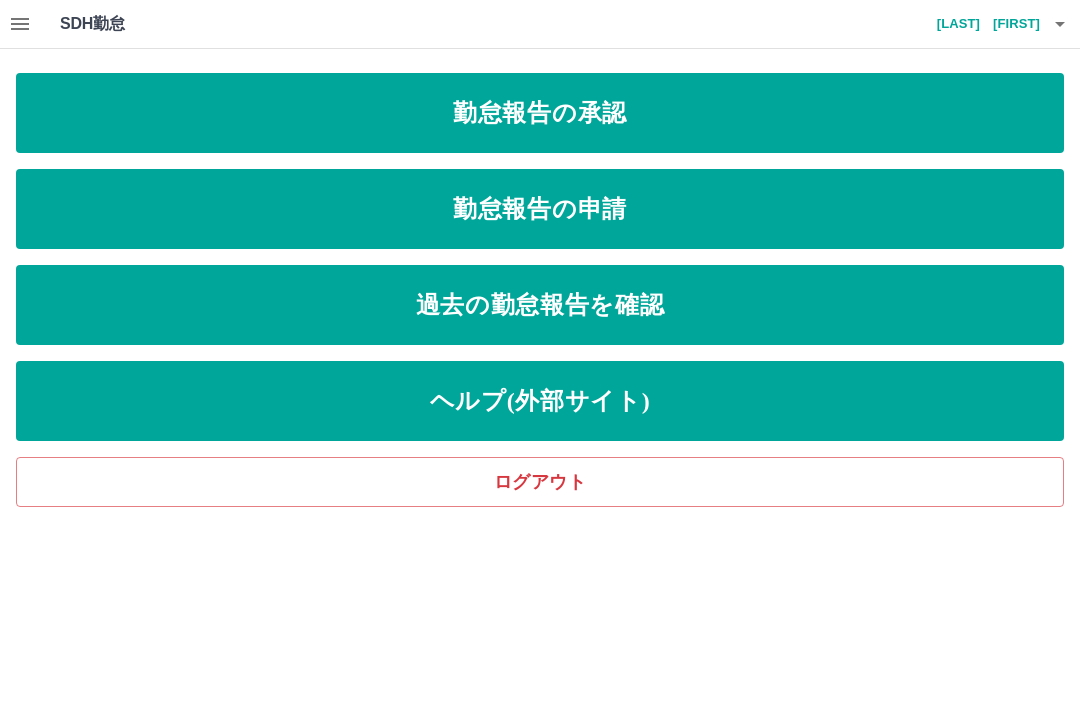 click on "勤怠報告の承認" at bounding box center (540, 113) 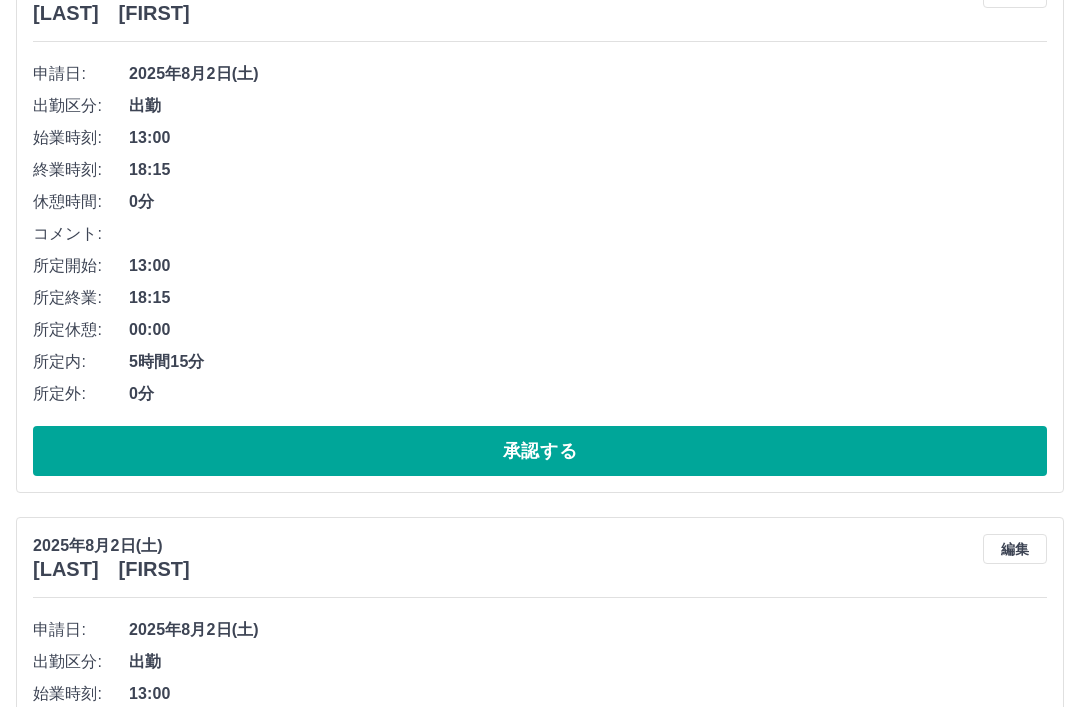 scroll, scrollTop: 290, scrollLeft: 0, axis: vertical 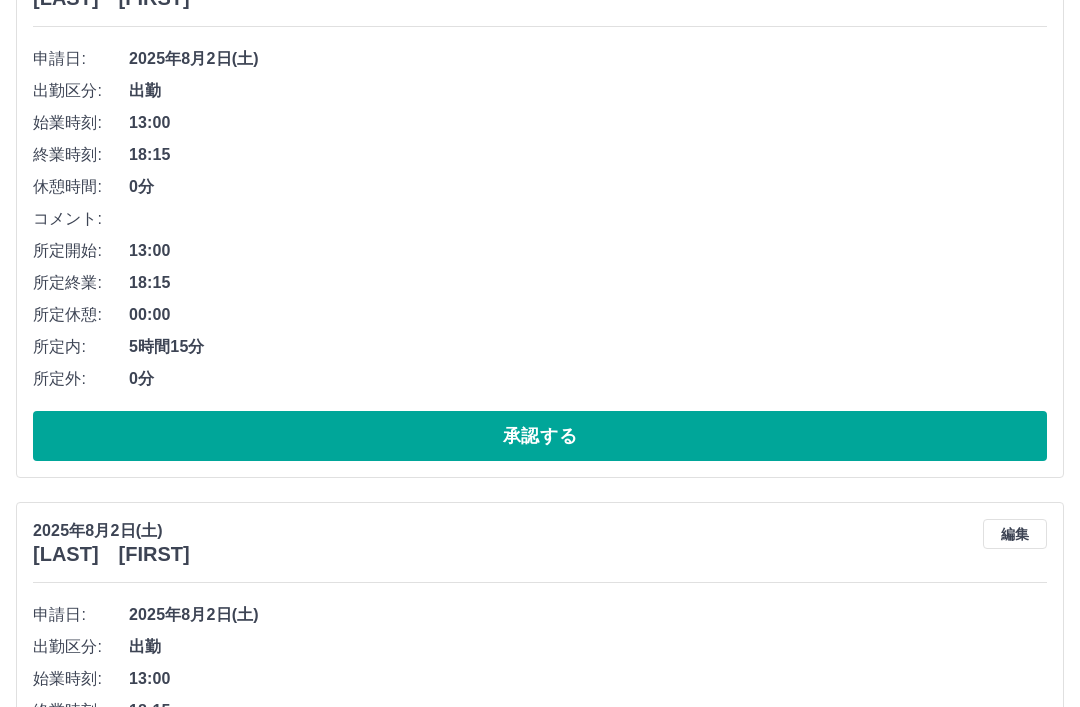 click on "承認する" at bounding box center [540, 436] 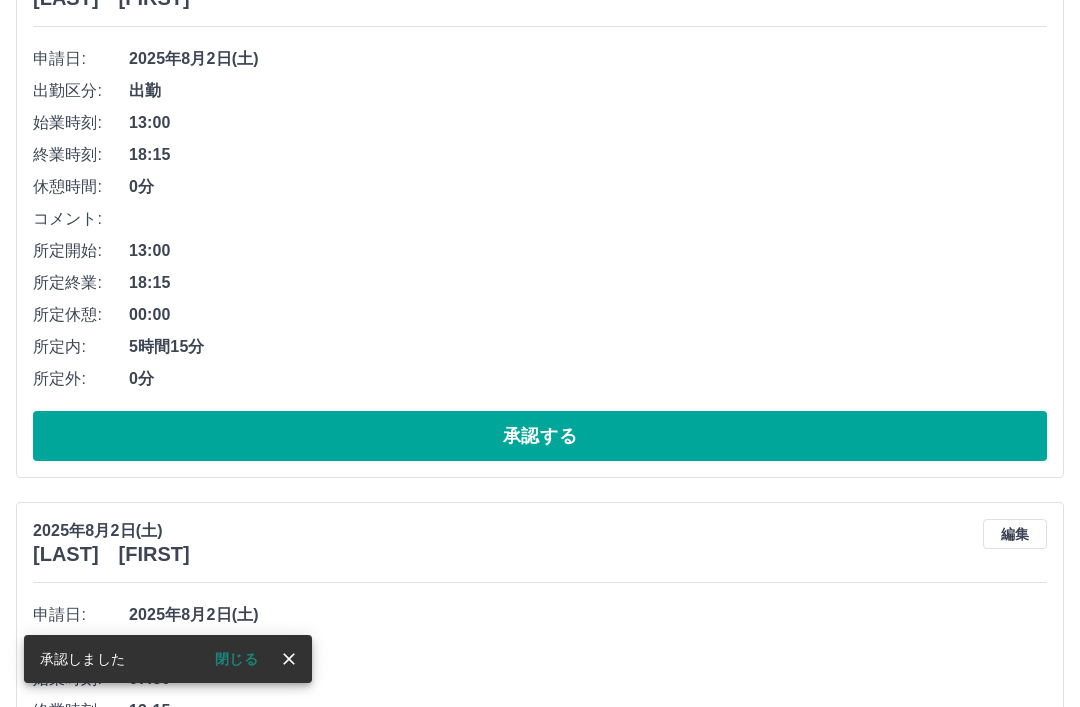click on "承認する" at bounding box center (540, 436) 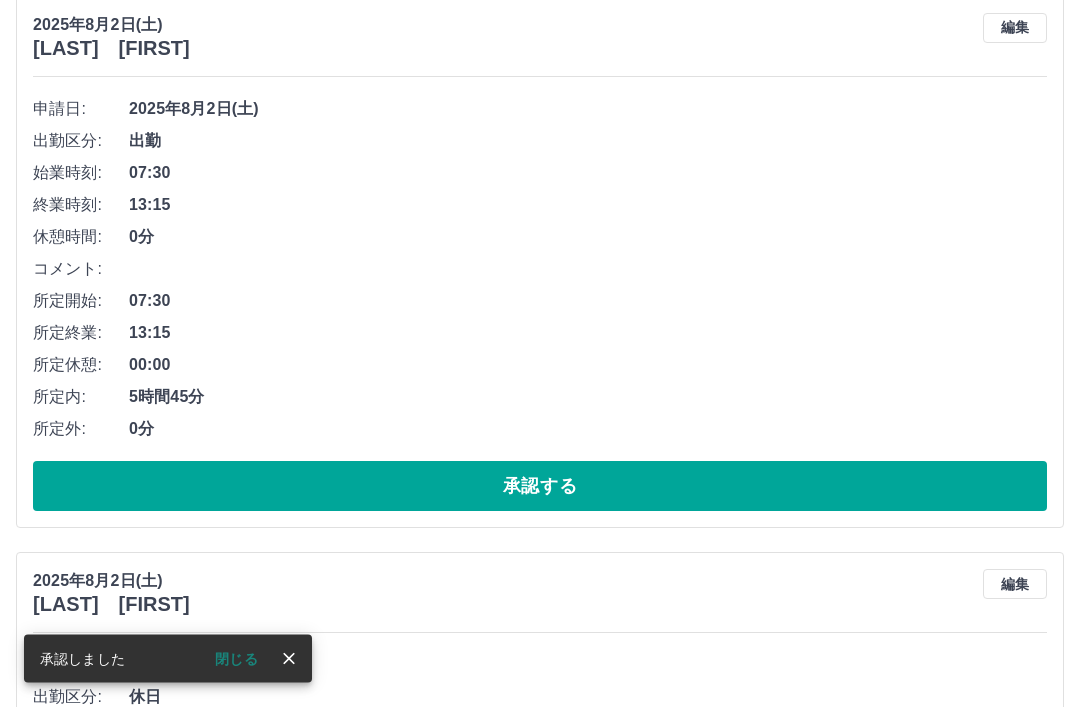 click on "承認する" at bounding box center [540, 487] 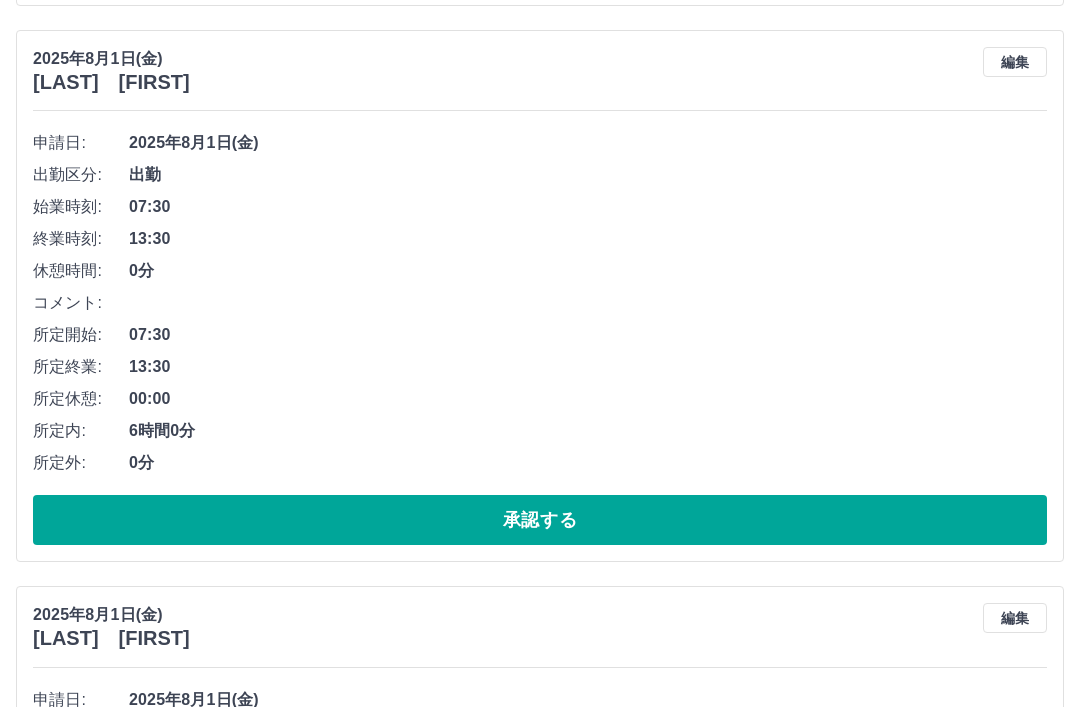 scroll, scrollTop: 448, scrollLeft: 0, axis: vertical 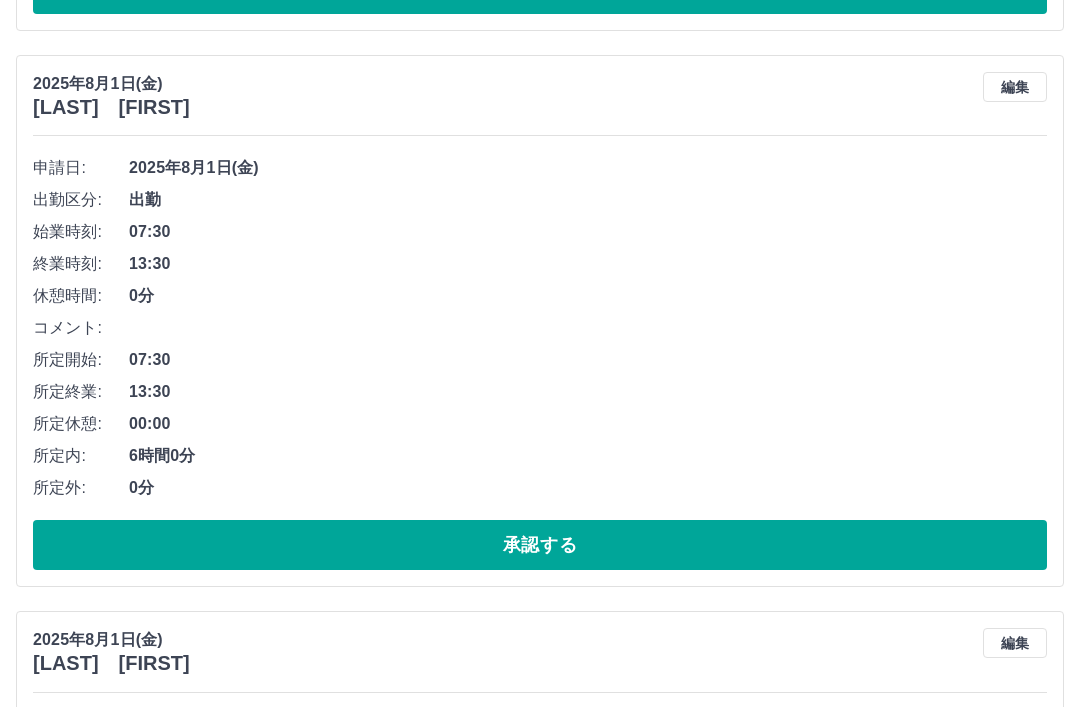 click on "承認する" at bounding box center [540, 546] 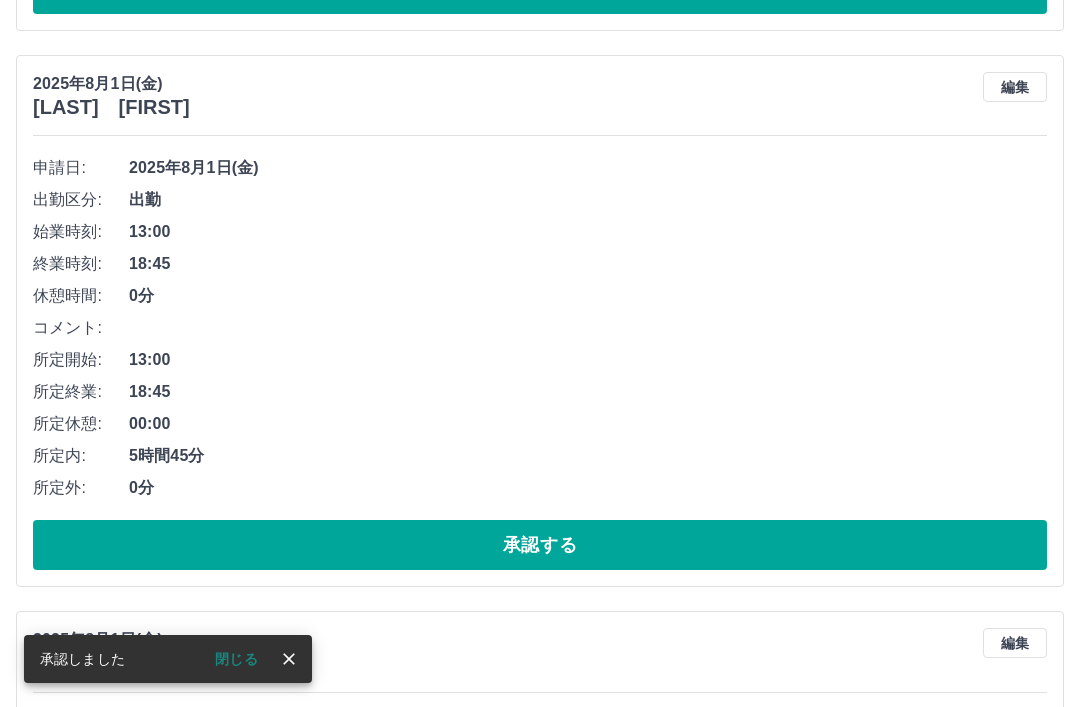 click on "承認する" at bounding box center (540, 545) 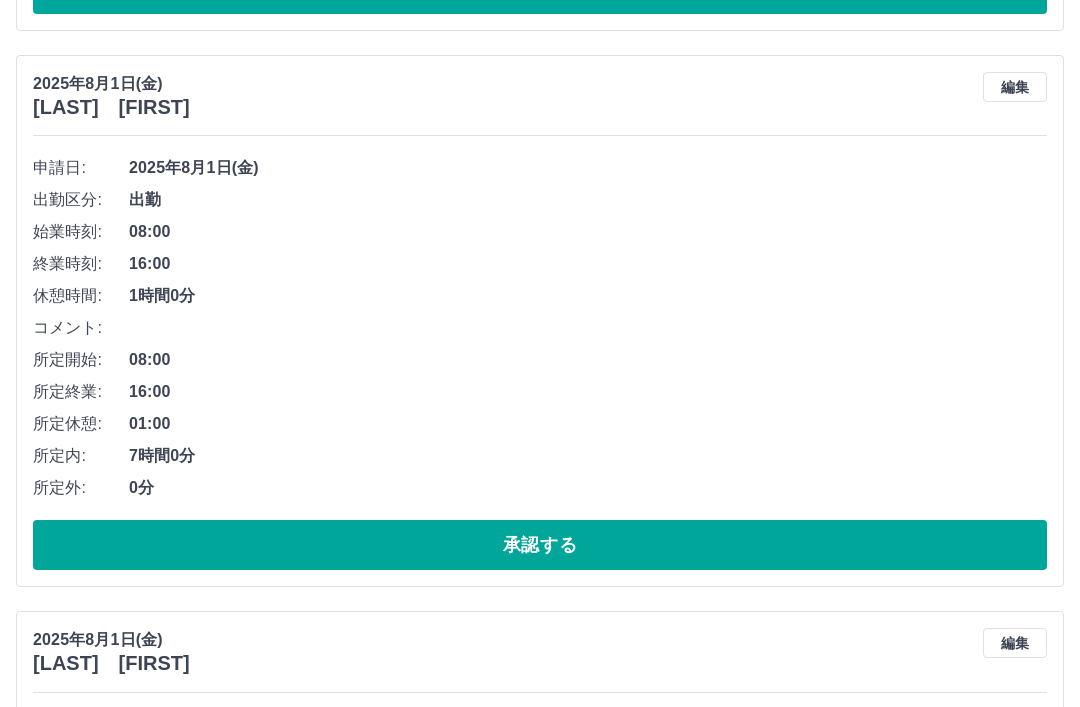 click on "承認する" at bounding box center (540, 545) 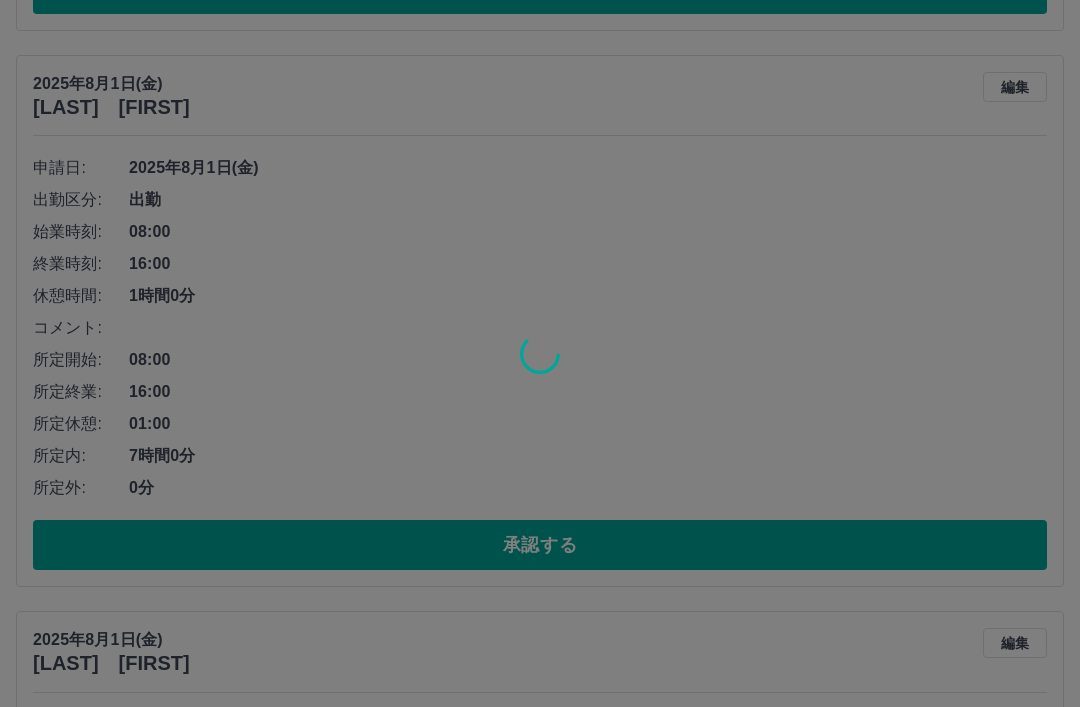 click at bounding box center [540, 353] 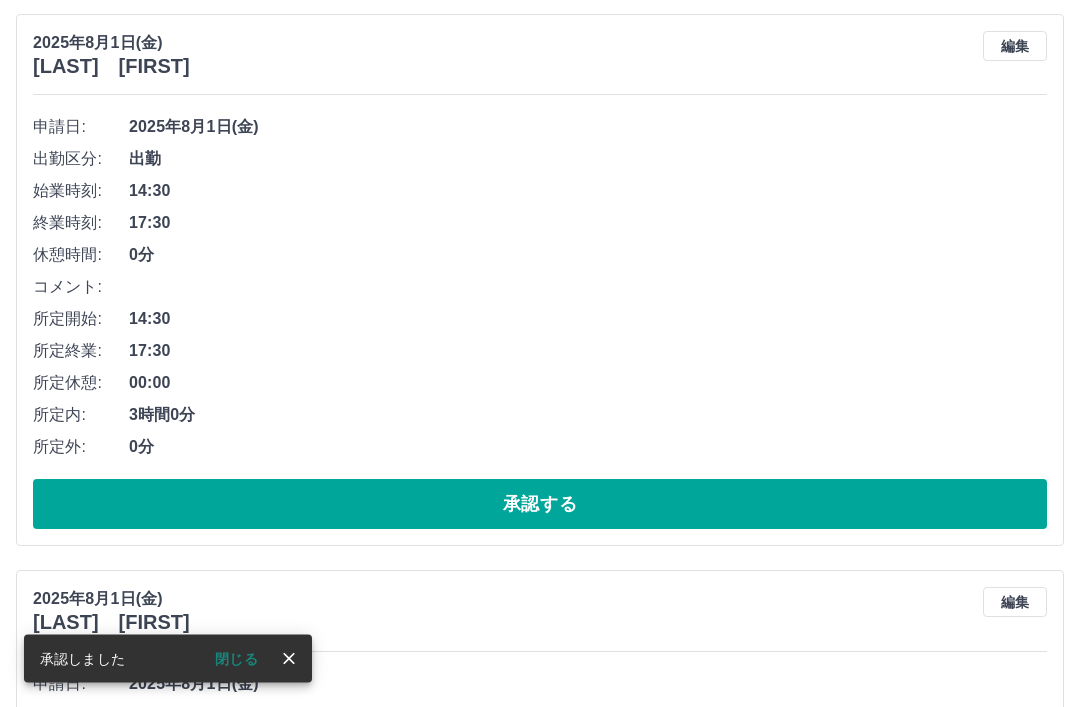 scroll, scrollTop: 490, scrollLeft: 0, axis: vertical 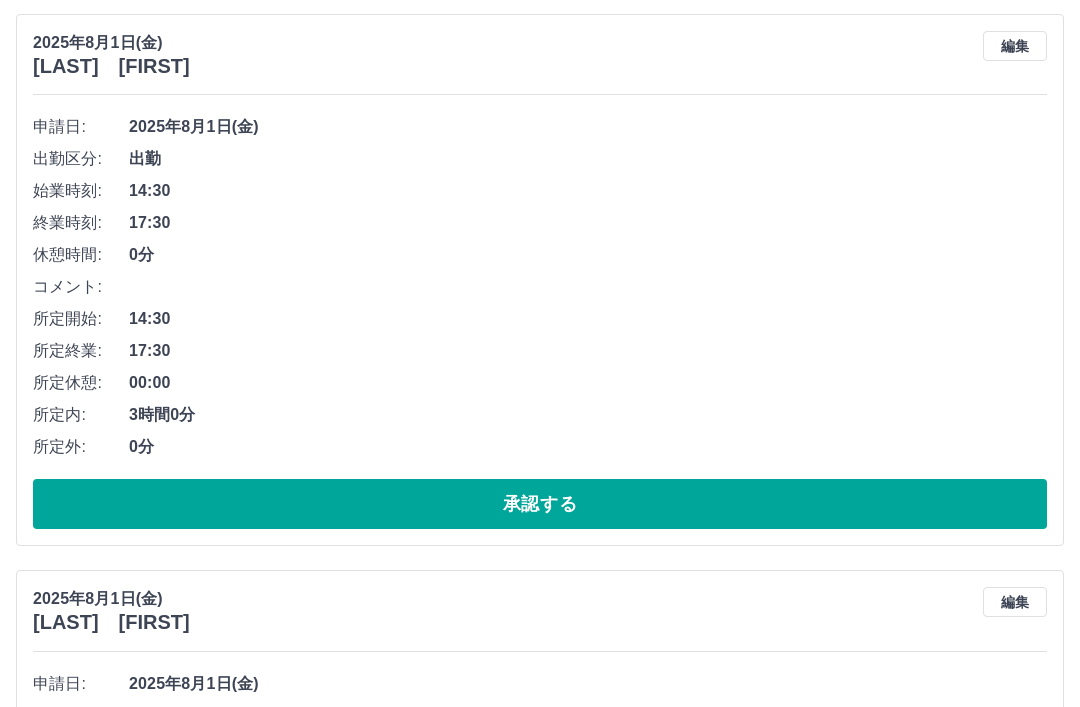 click on "承認する" at bounding box center [540, 504] 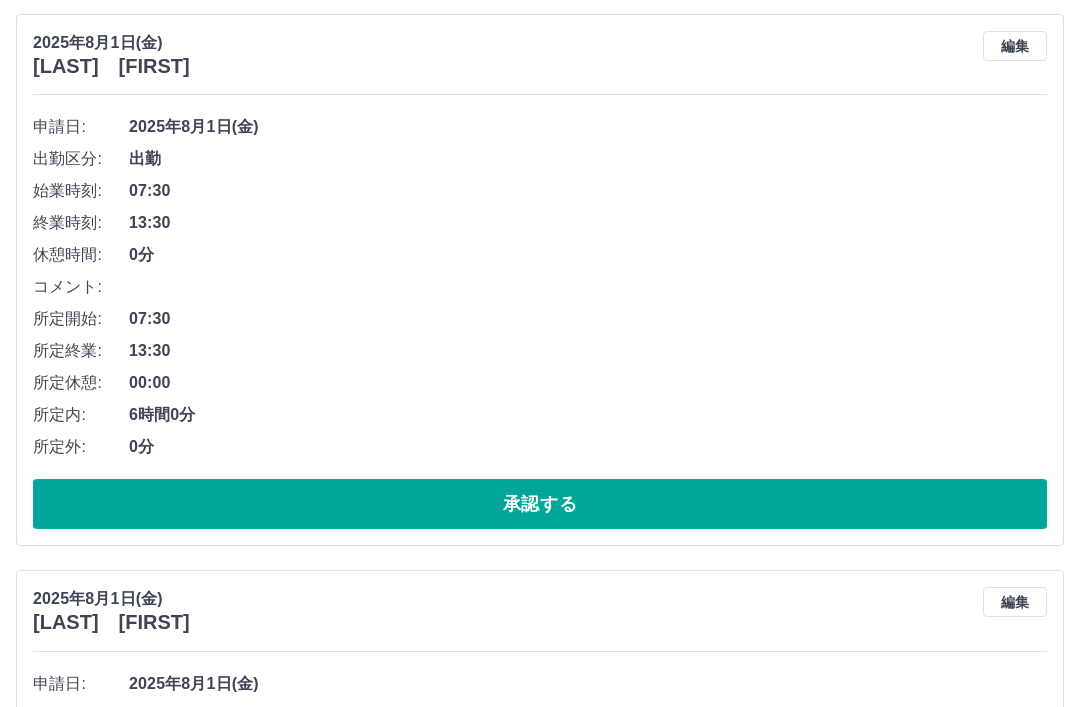click on "承認する" at bounding box center (540, 504) 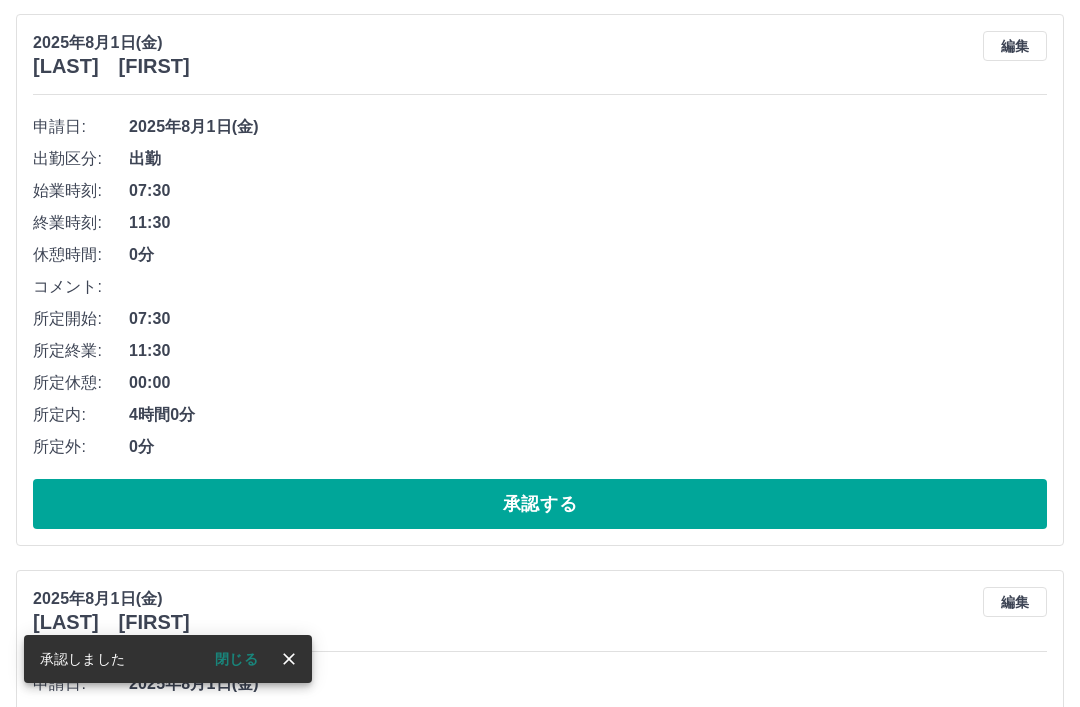 click on "承認する" at bounding box center (540, 504) 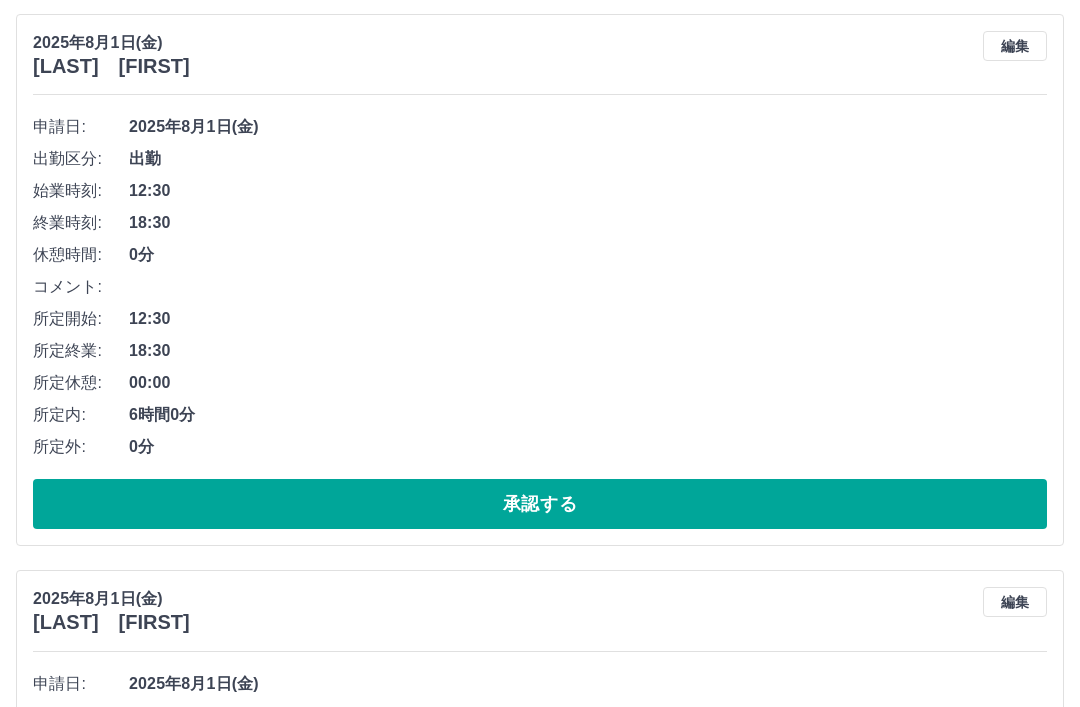 click on "編集" at bounding box center [1015, 46] 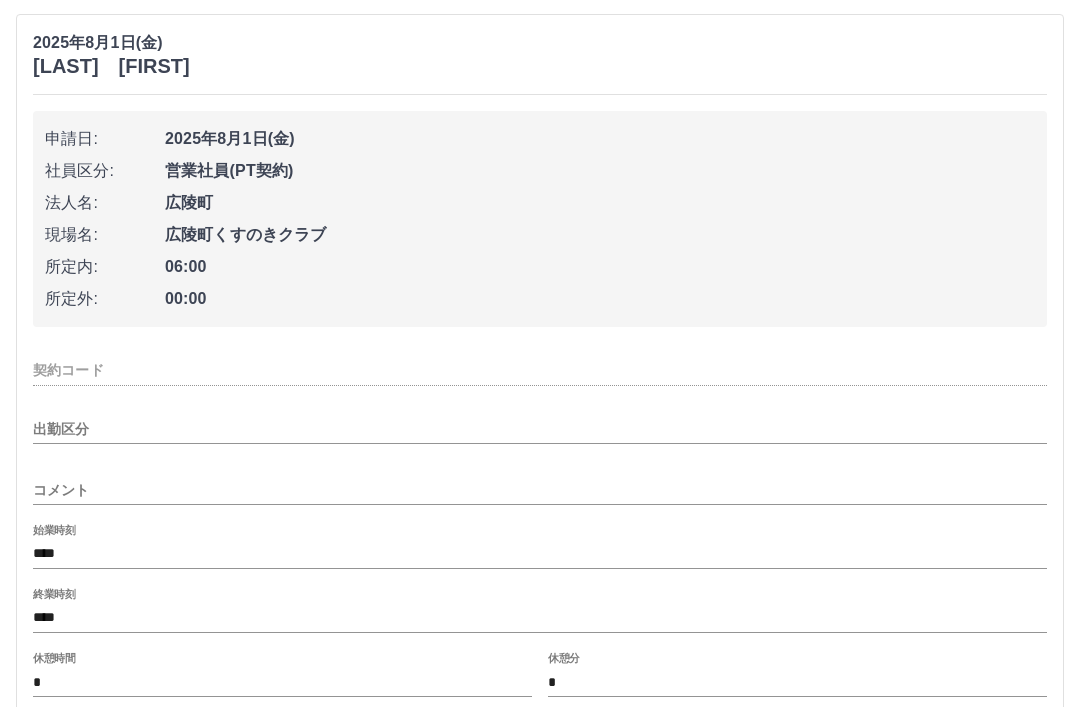 type on "********" 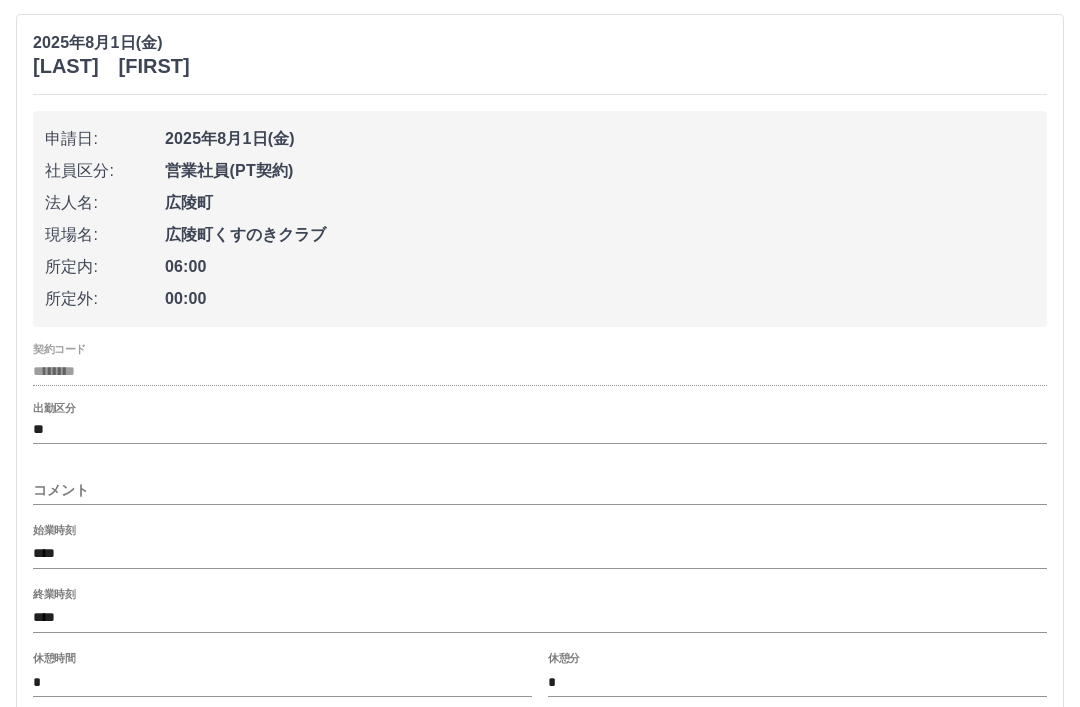 click on "**" at bounding box center [540, 430] 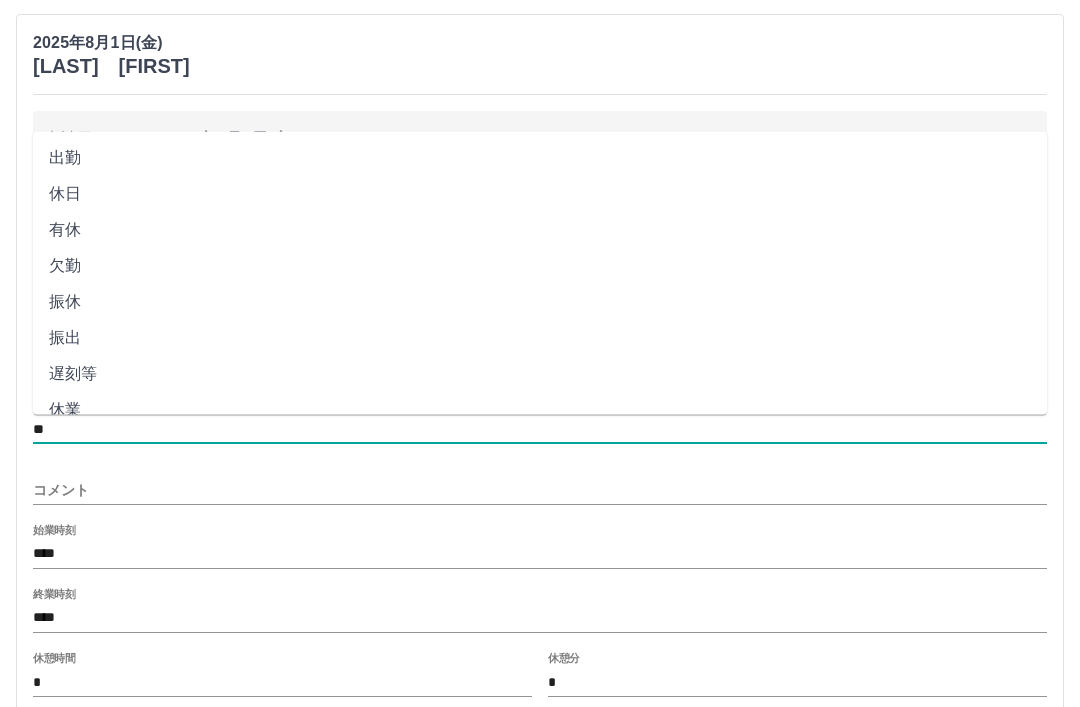 click on "出勤" at bounding box center (540, 158) 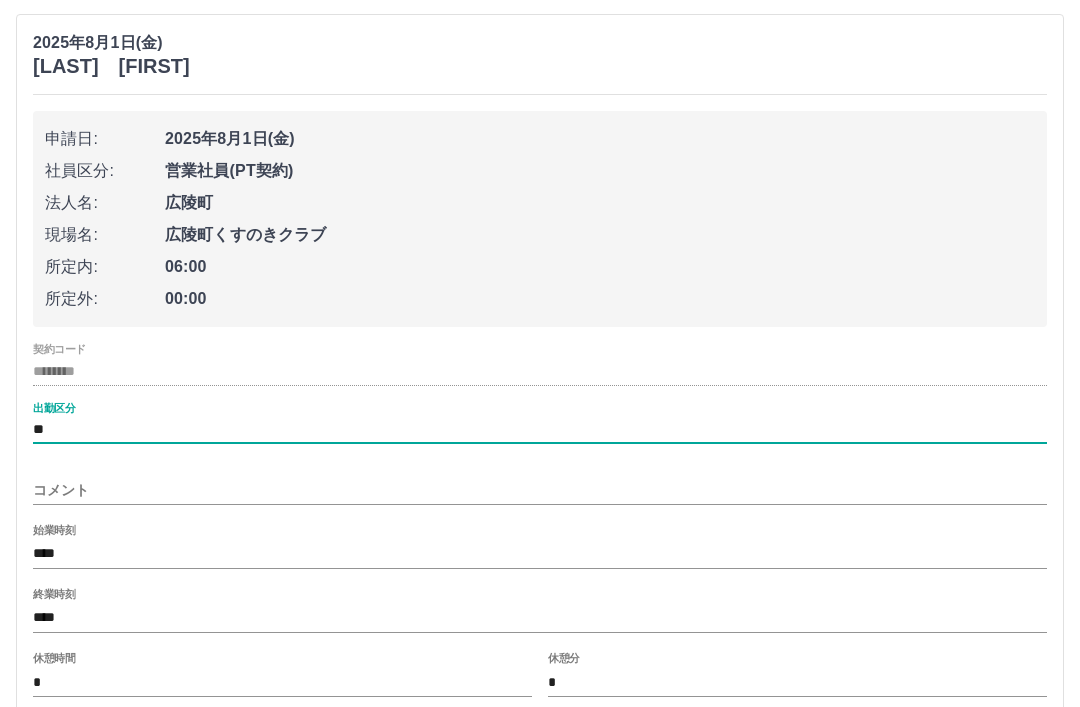 click on "****" at bounding box center (540, 554) 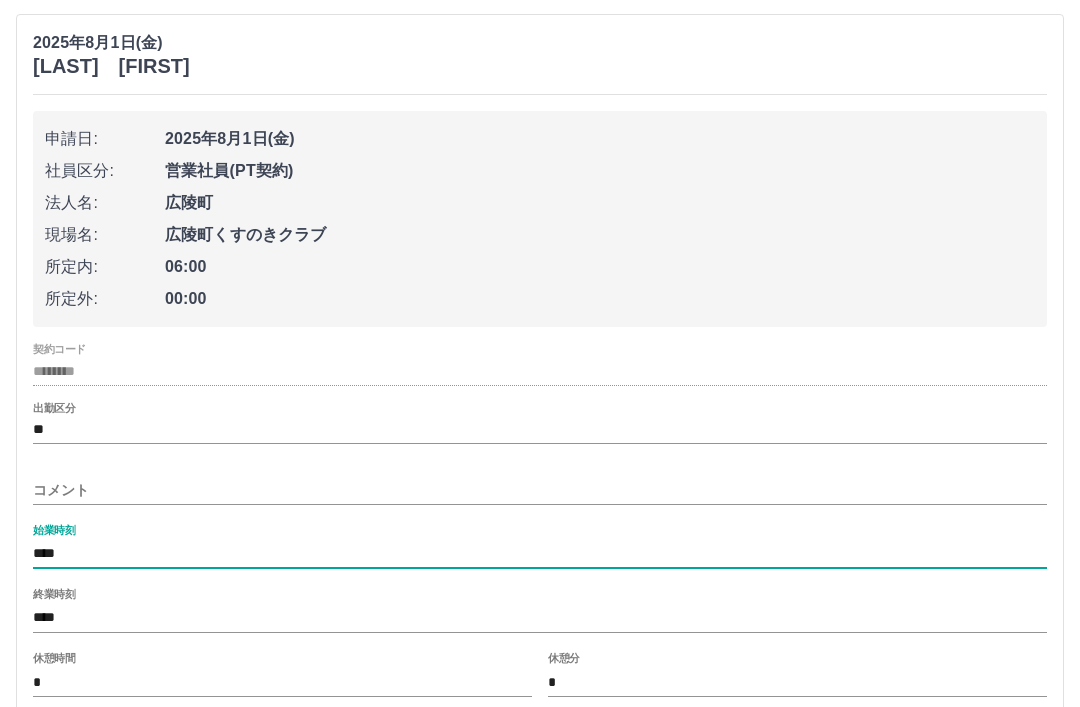 scroll, scrollTop: 489, scrollLeft: 0, axis: vertical 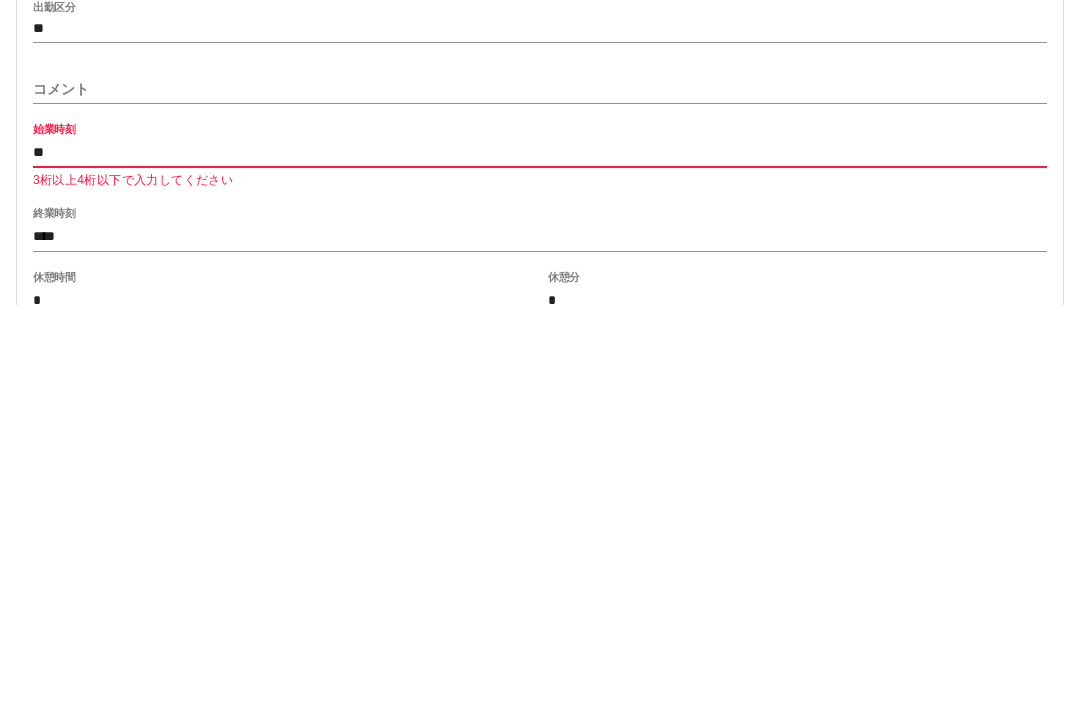 type on "*" 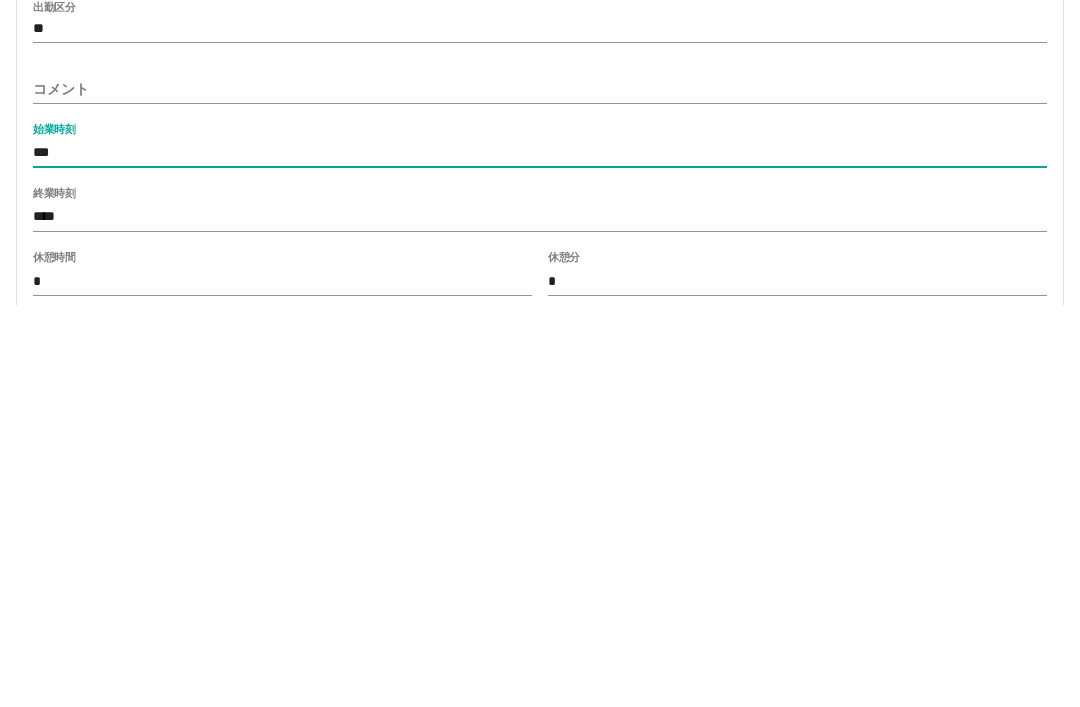 type on "***" 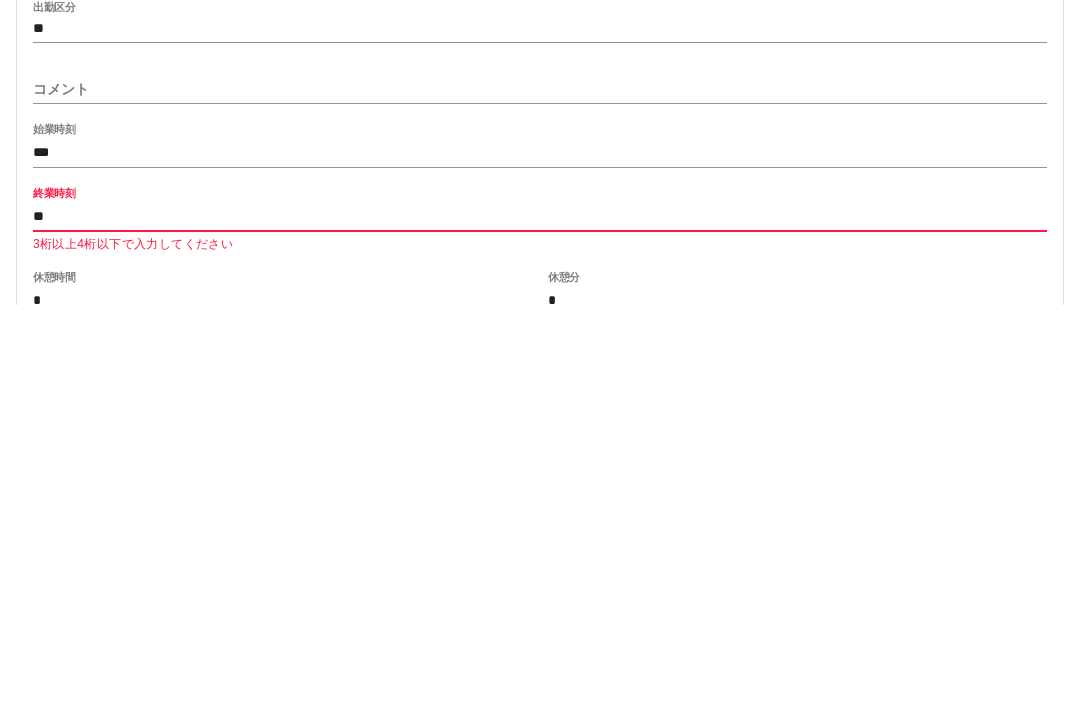 type on "*" 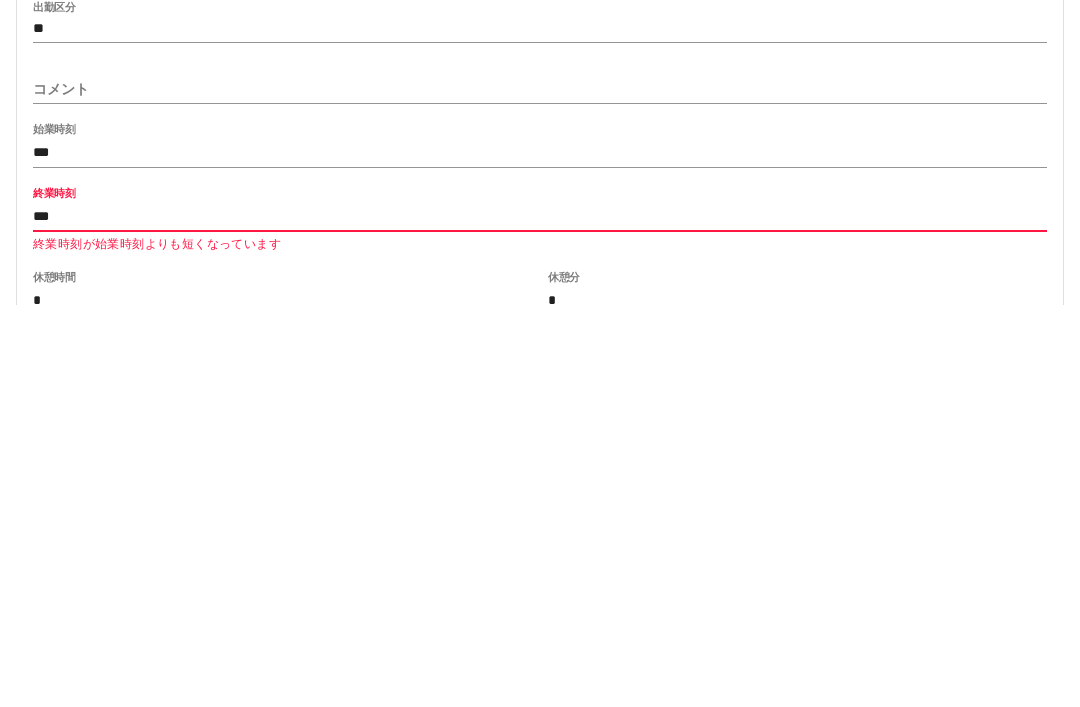 type on "****" 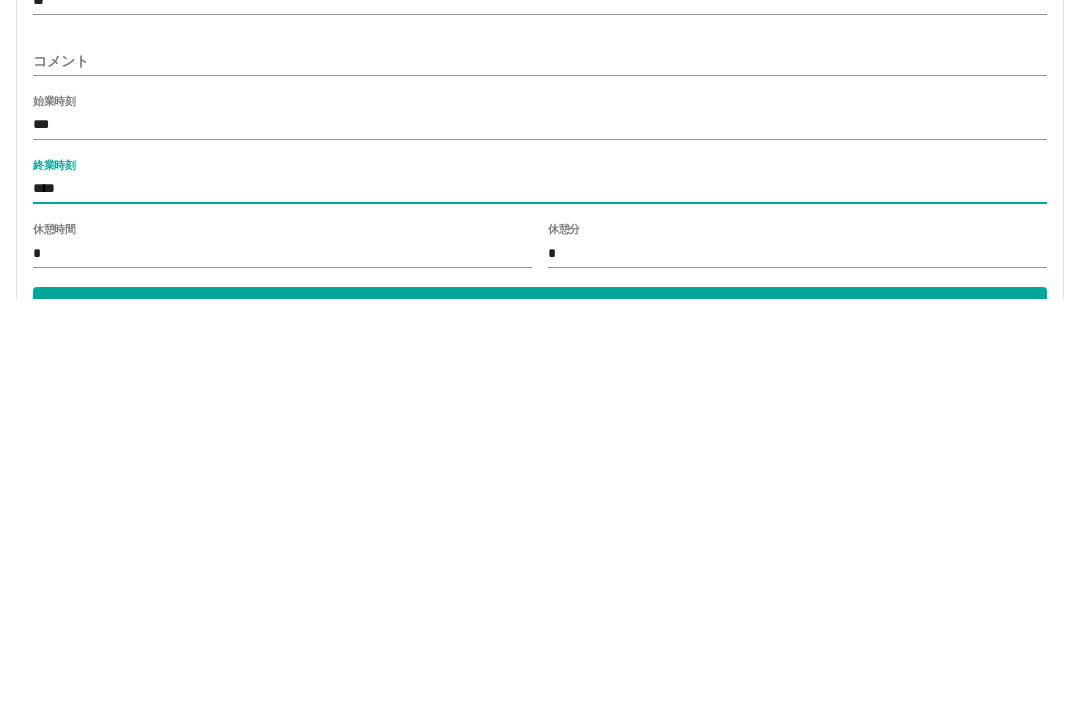 scroll, scrollTop: 517, scrollLeft: 0, axis: vertical 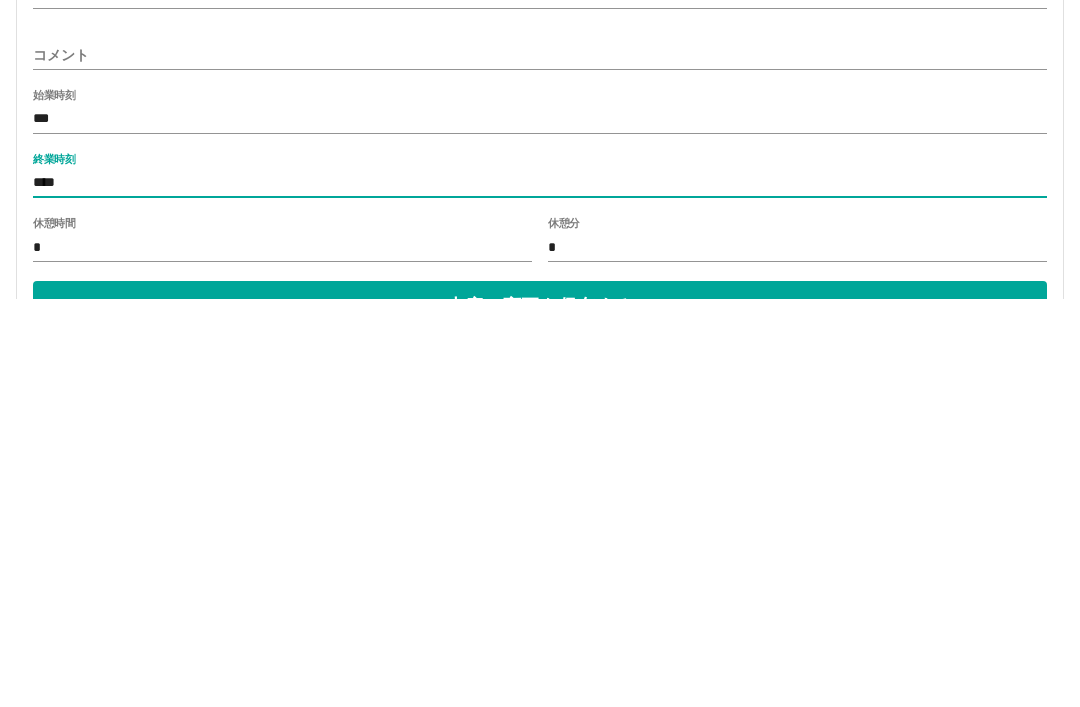 click on "内容の変更を保存する" at bounding box center (540, 714) 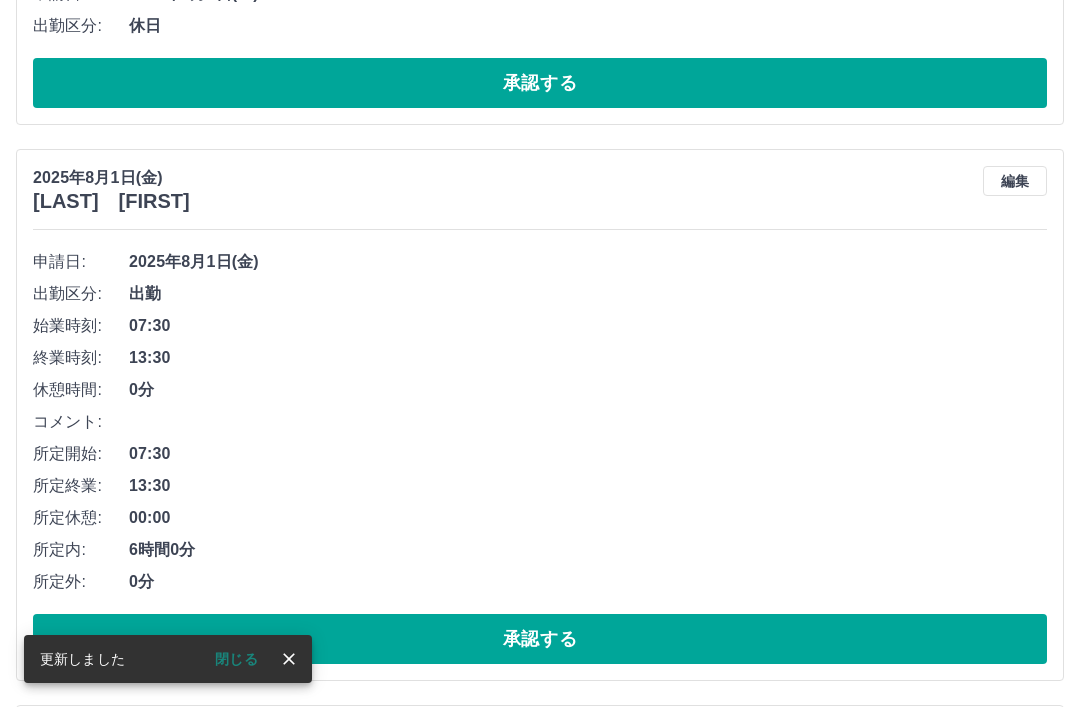 scroll, scrollTop: 356, scrollLeft: 0, axis: vertical 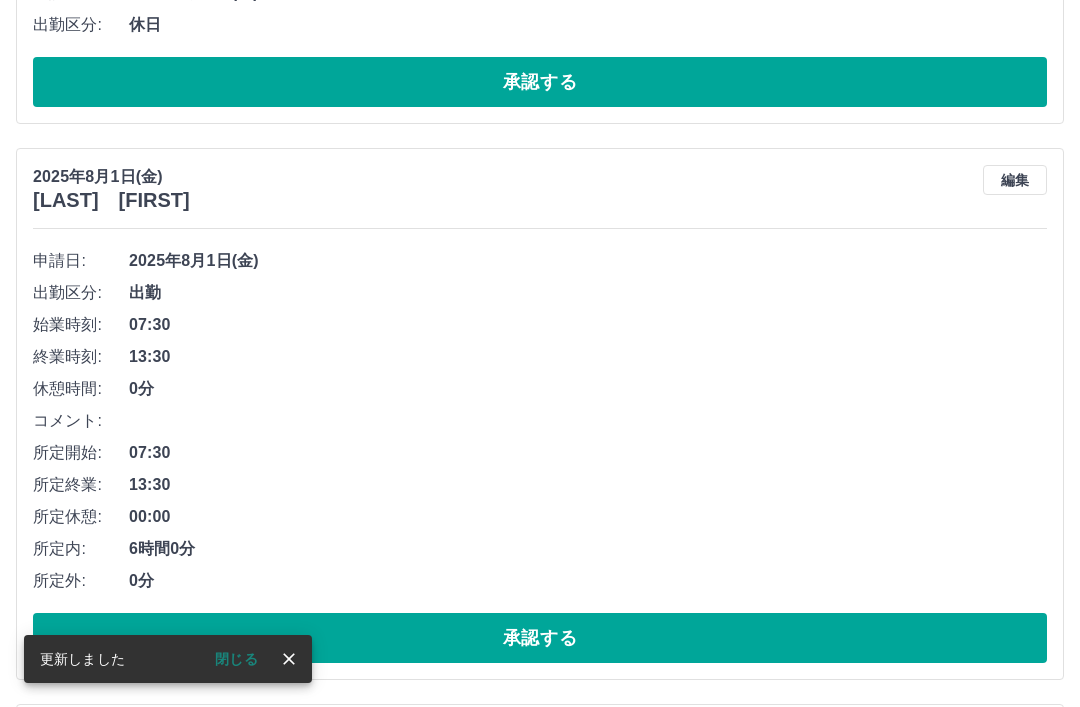 click on "承認する" at bounding box center (540, 638) 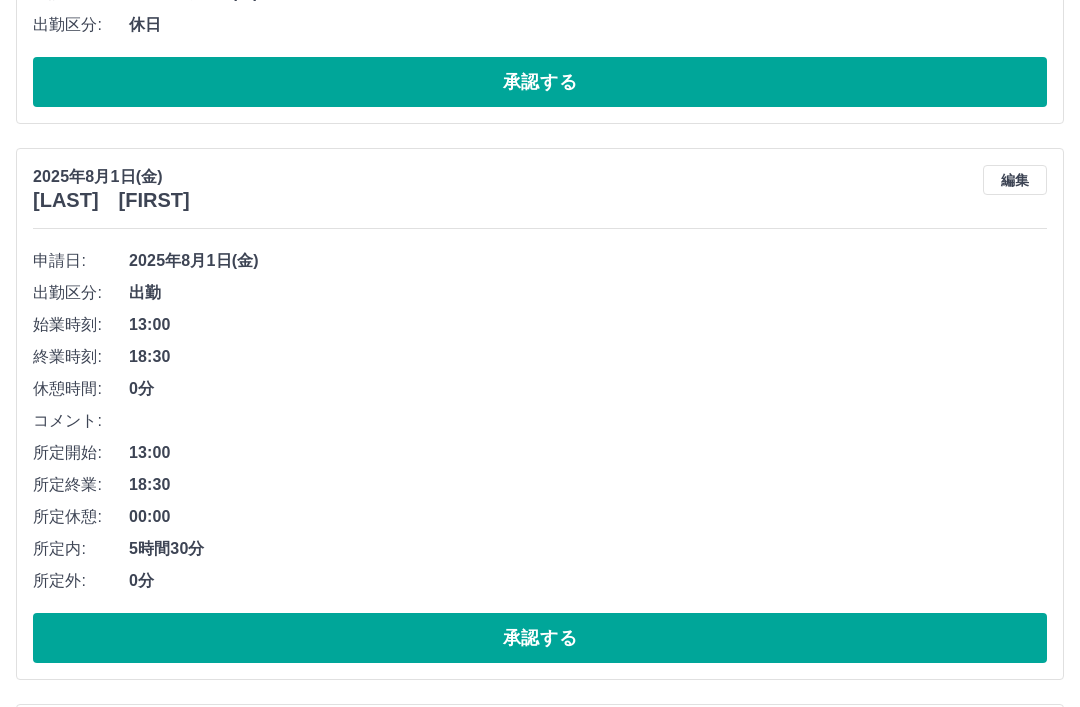 click on "承認する" at bounding box center [540, 638] 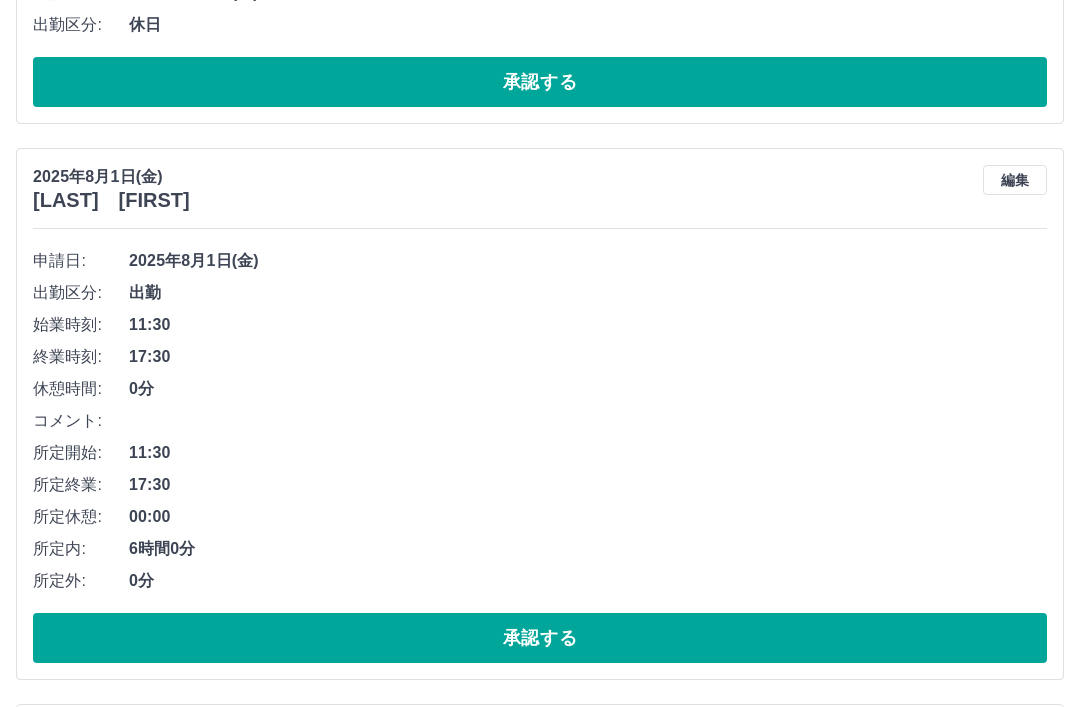 click on "承認する" at bounding box center (540, 638) 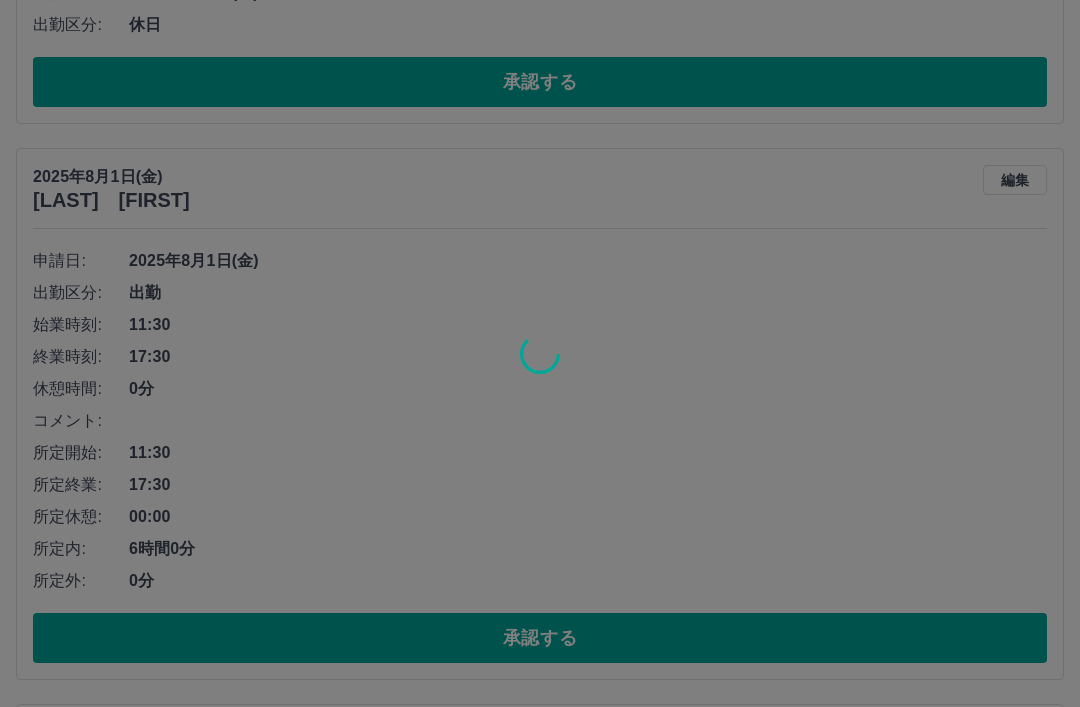 scroll, scrollTop: 286, scrollLeft: 0, axis: vertical 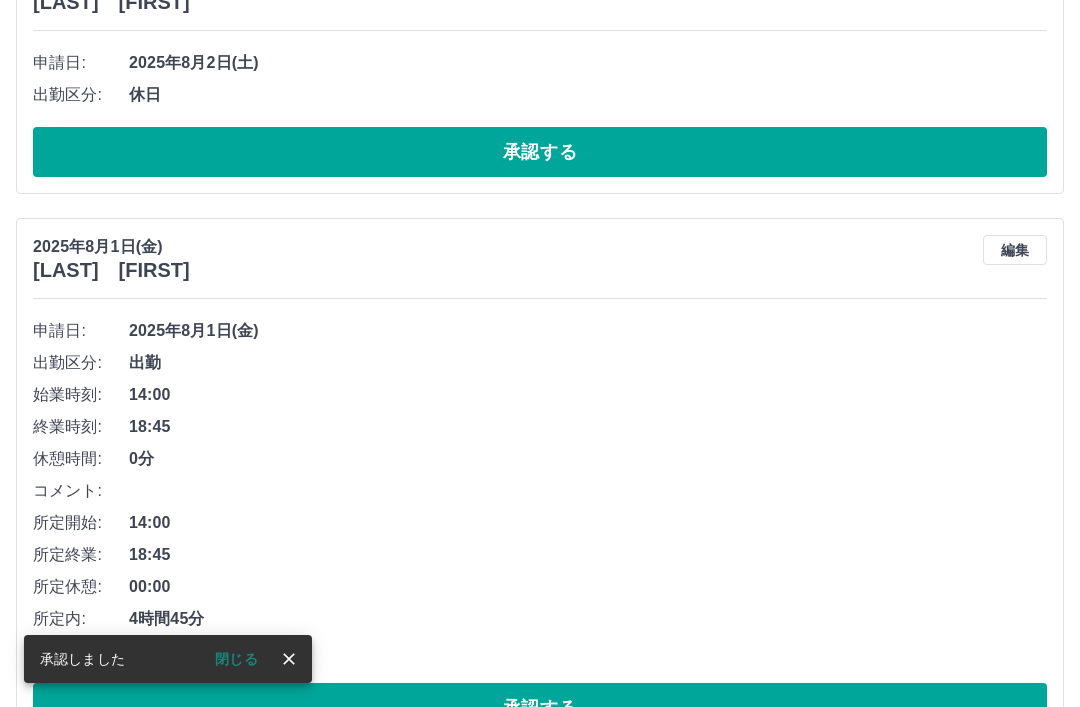click on "編集" at bounding box center (1015, 250) 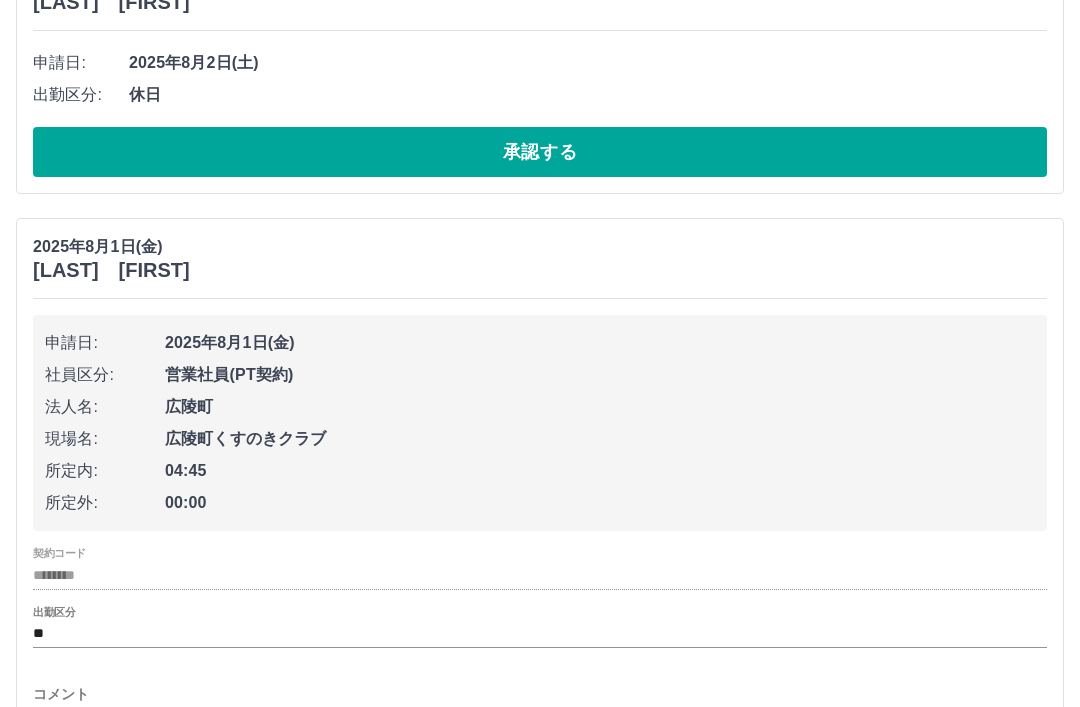 click on "**" at bounding box center [540, 634] 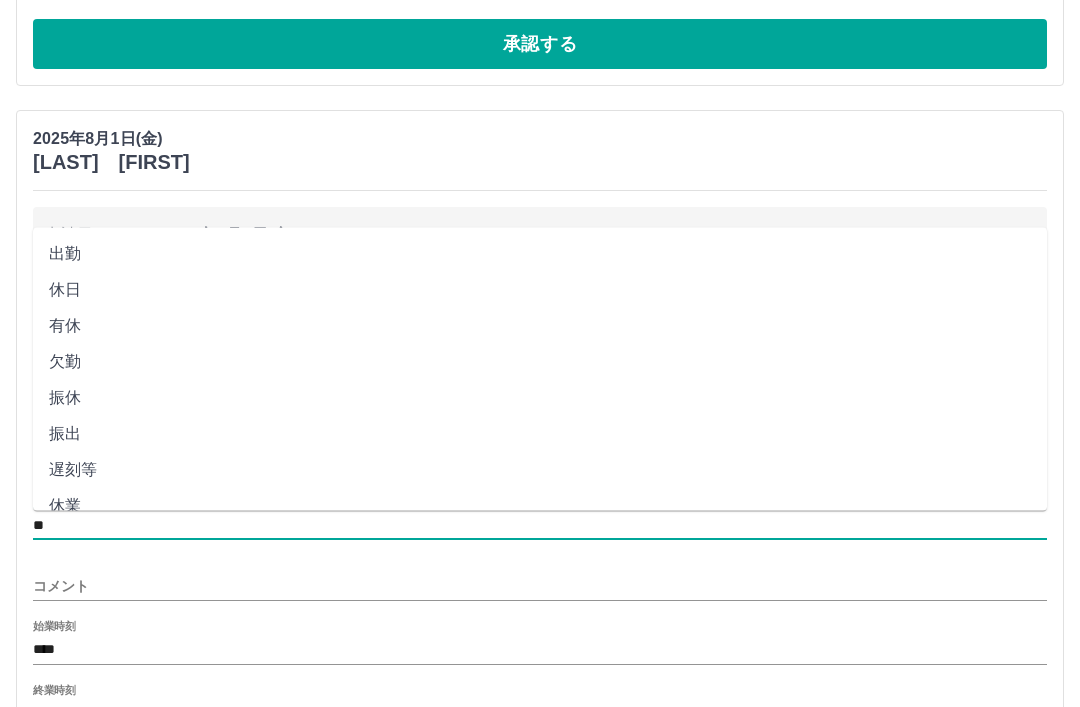 click on "****" at bounding box center (540, 650) 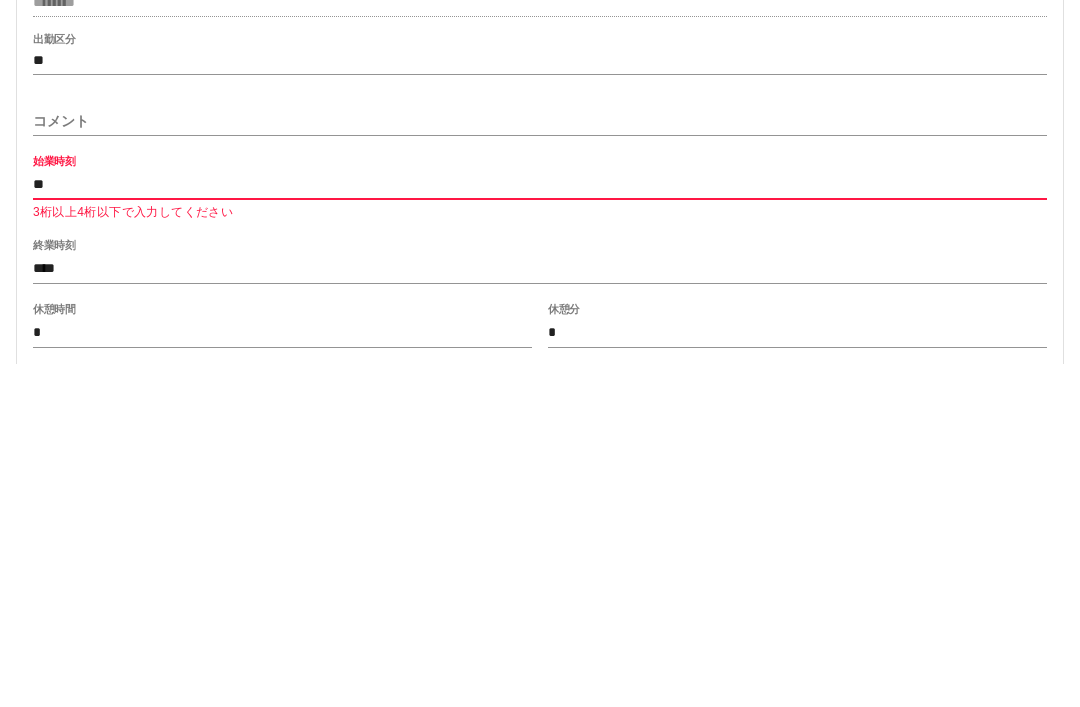 type on "*" 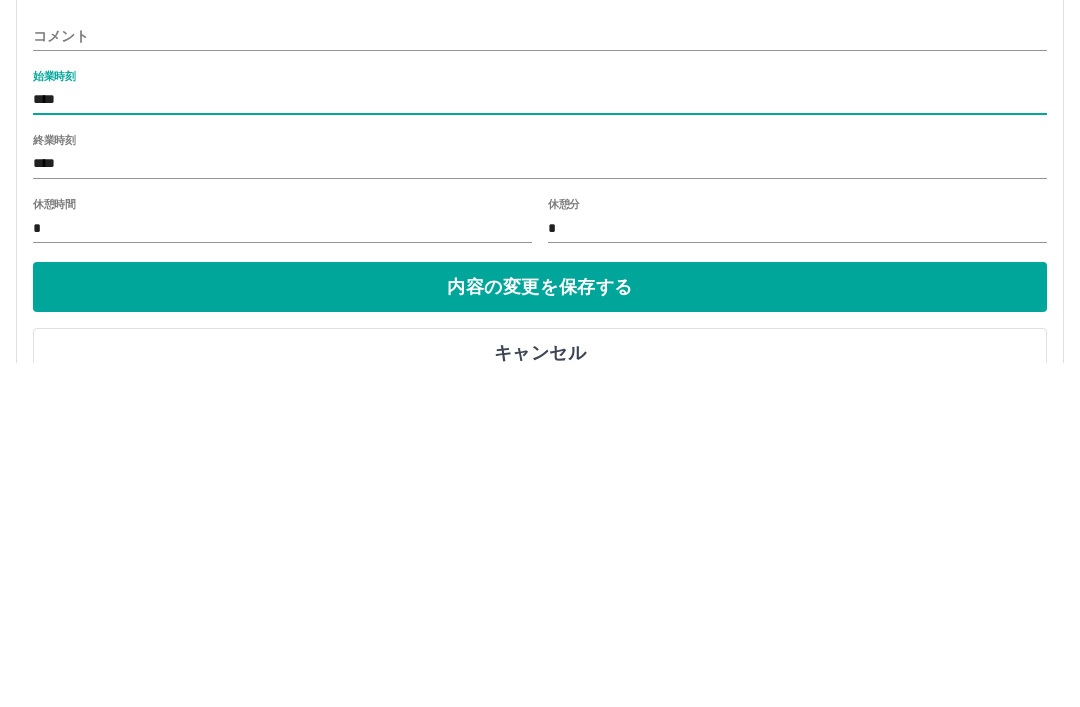 scroll, scrollTop: 600, scrollLeft: 0, axis: vertical 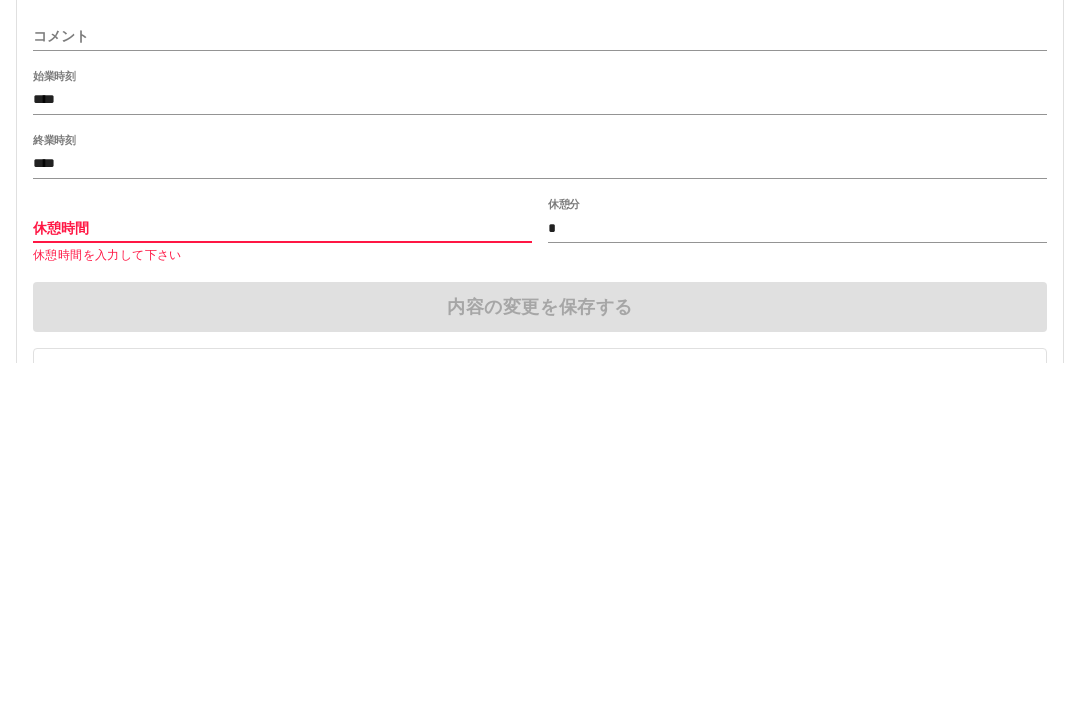 type on "*" 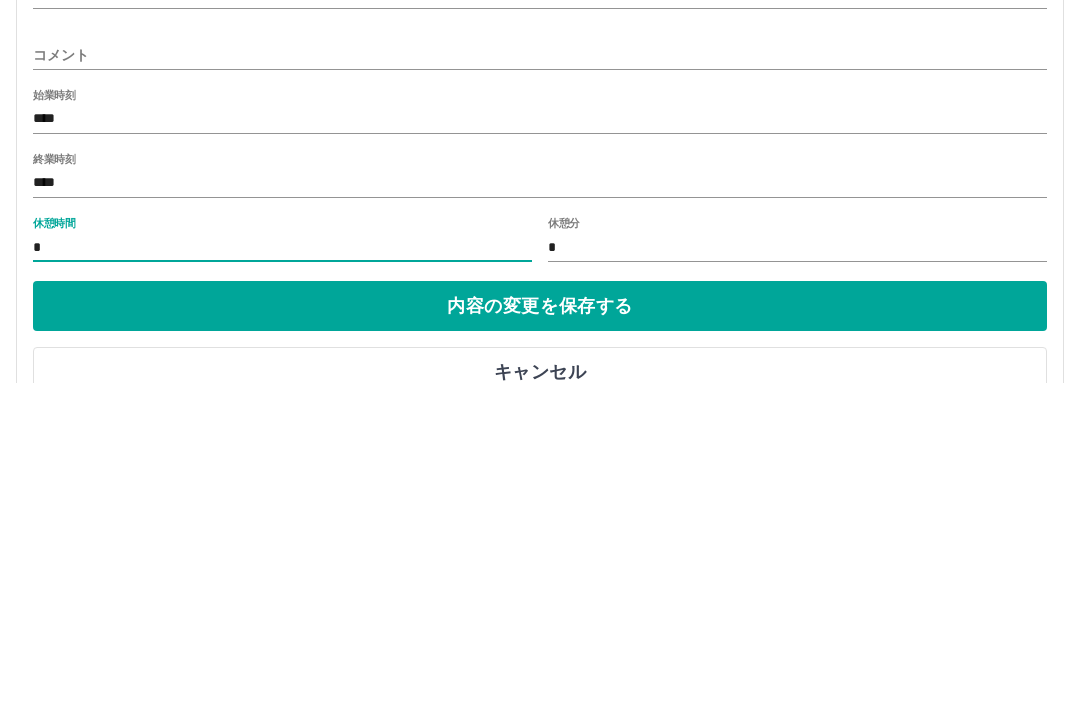 click on "内容の変更を保存する" at bounding box center (540, 631) 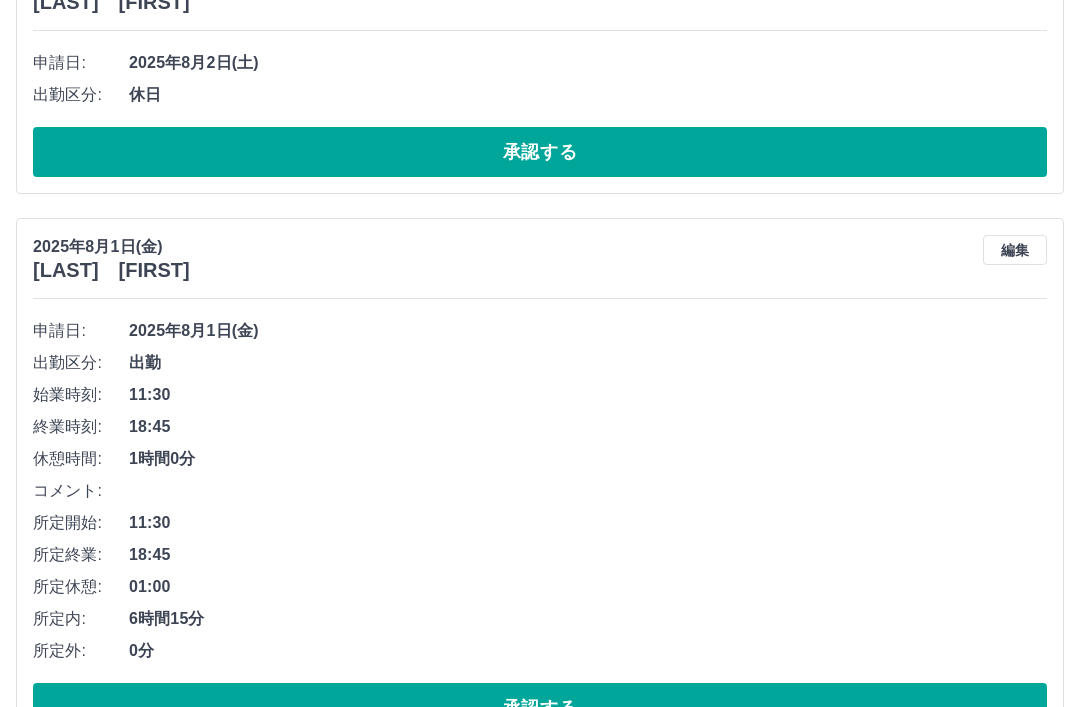 click on "承認する" at bounding box center [540, 708] 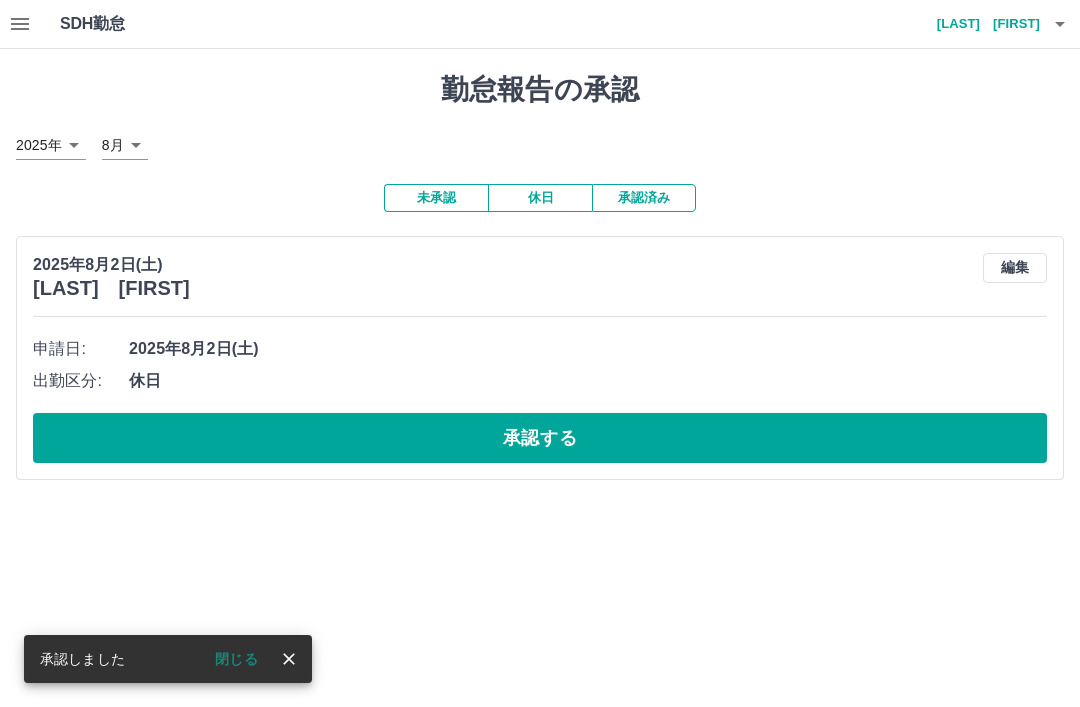 scroll, scrollTop: 0, scrollLeft: 0, axis: both 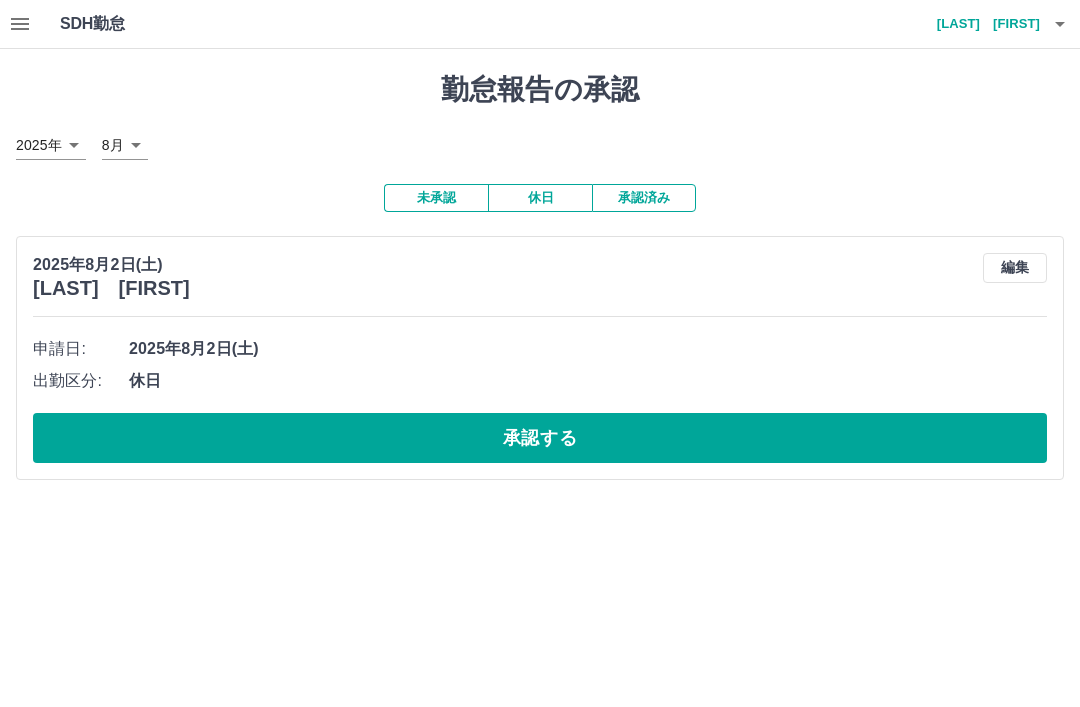 click on "編集" at bounding box center [1015, 268] 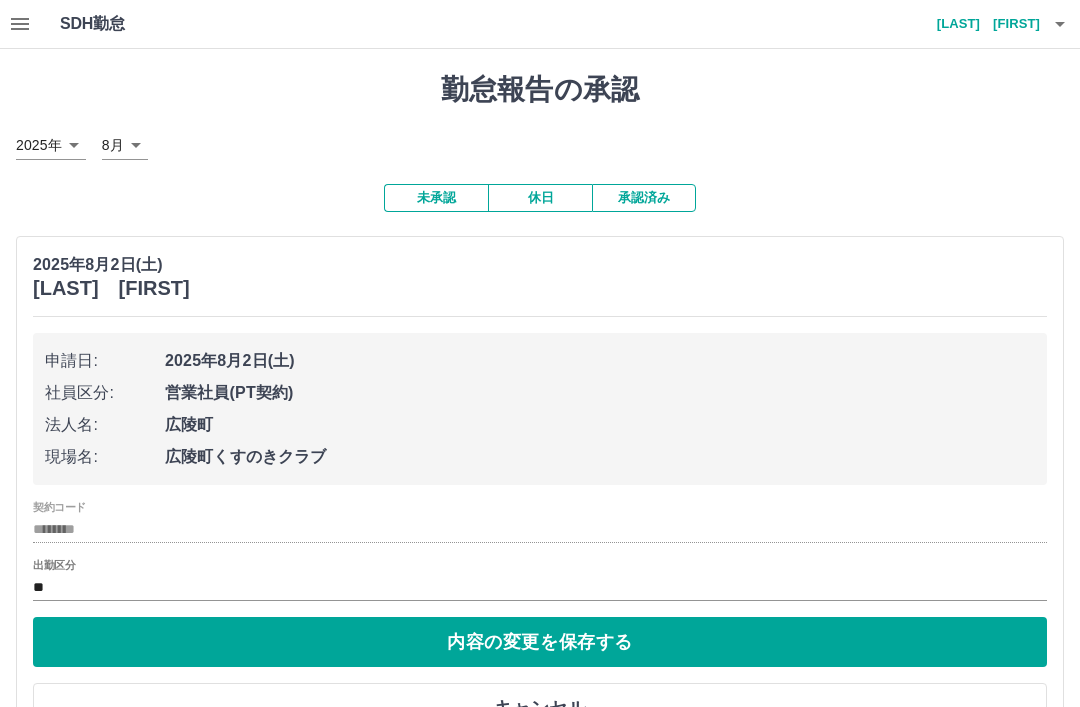 click on "**" at bounding box center [540, 587] 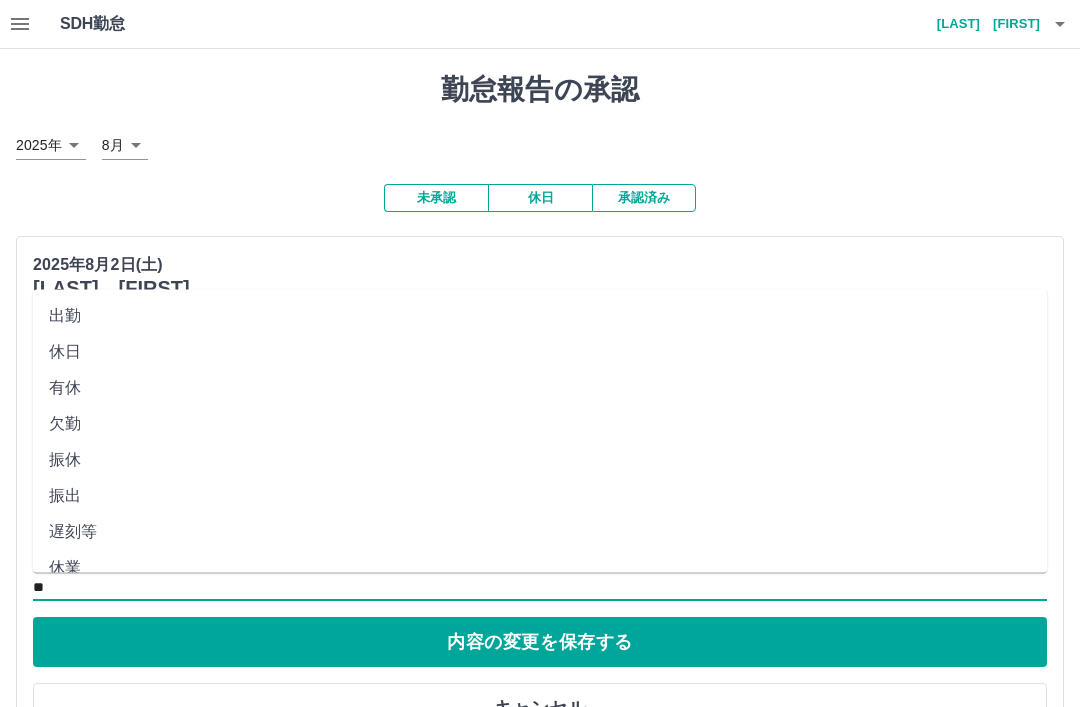 click on "出勤" at bounding box center (540, 316) 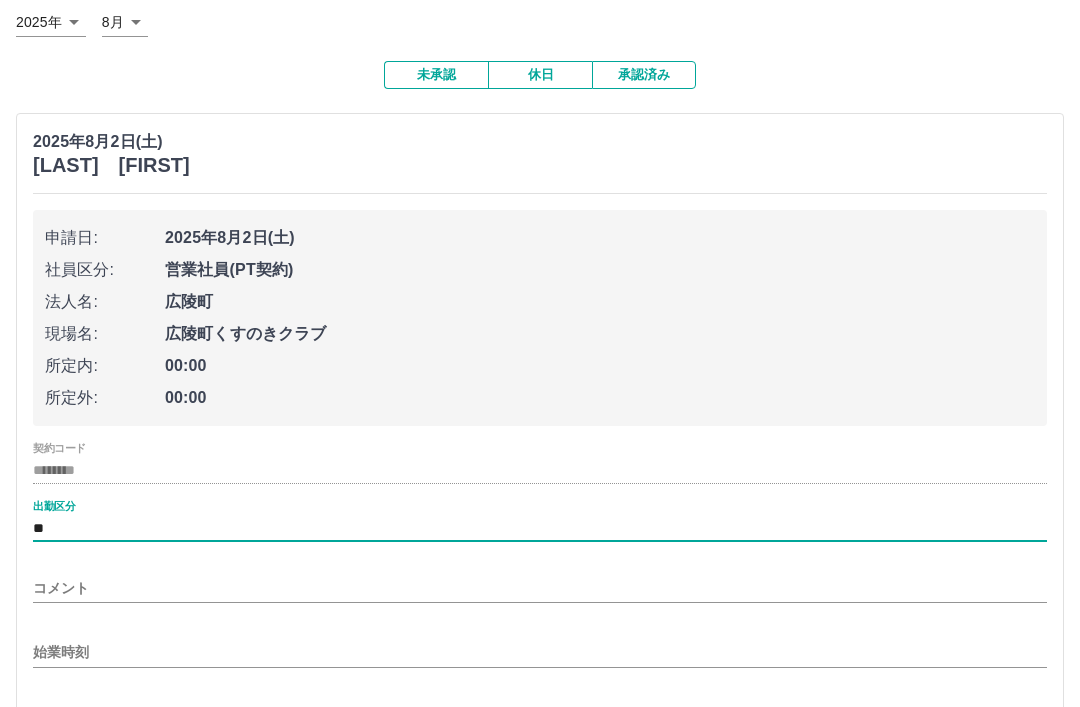 click on "始業時刻" at bounding box center (540, 653) 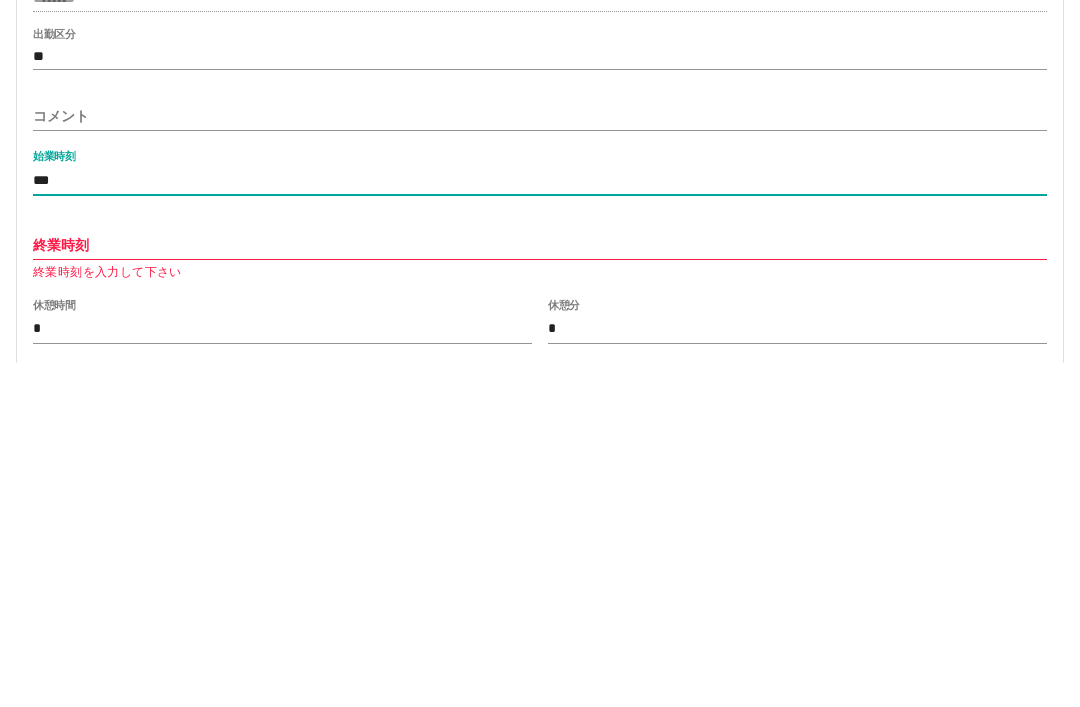 scroll, scrollTop: 254, scrollLeft: 0, axis: vertical 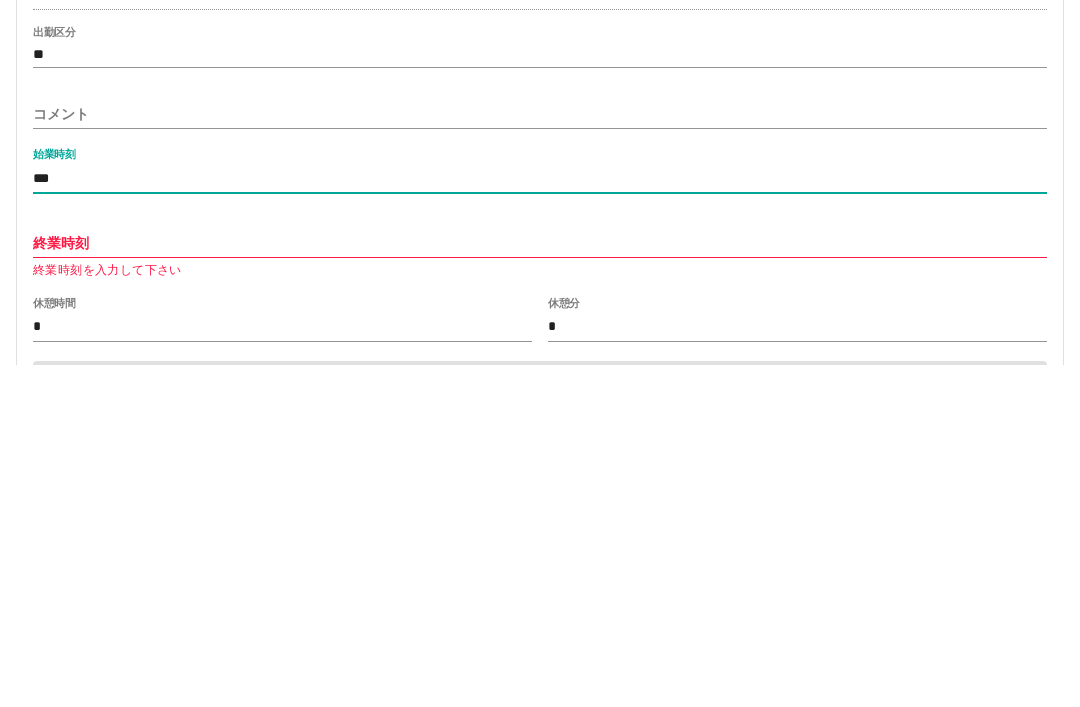 type on "***" 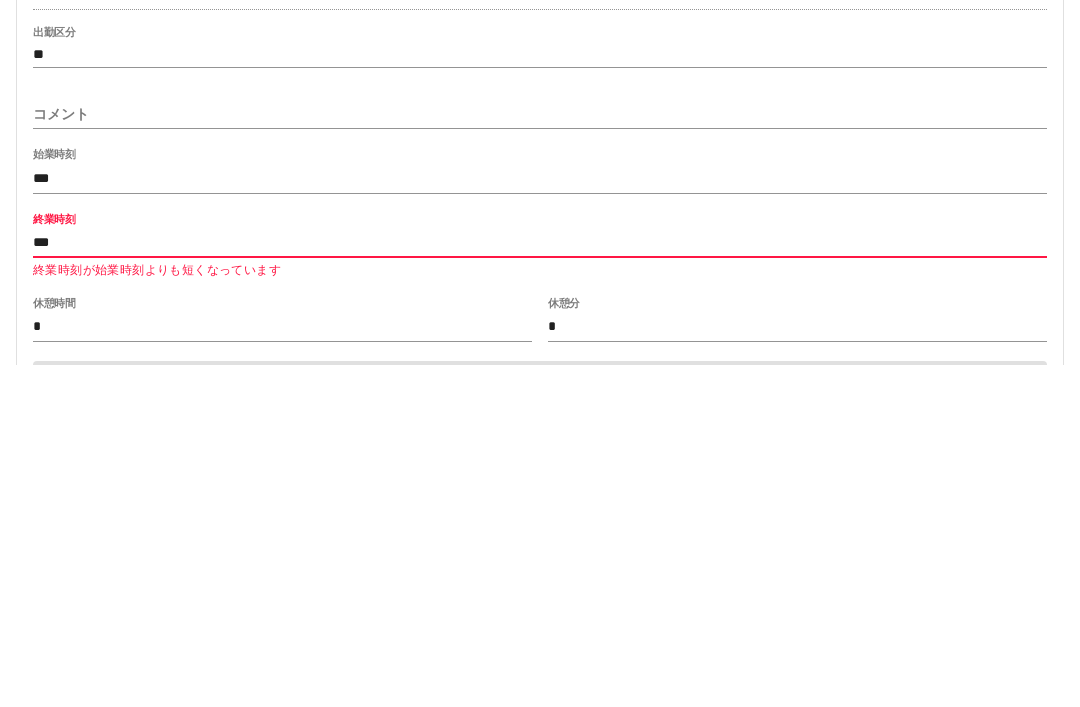 type on "****" 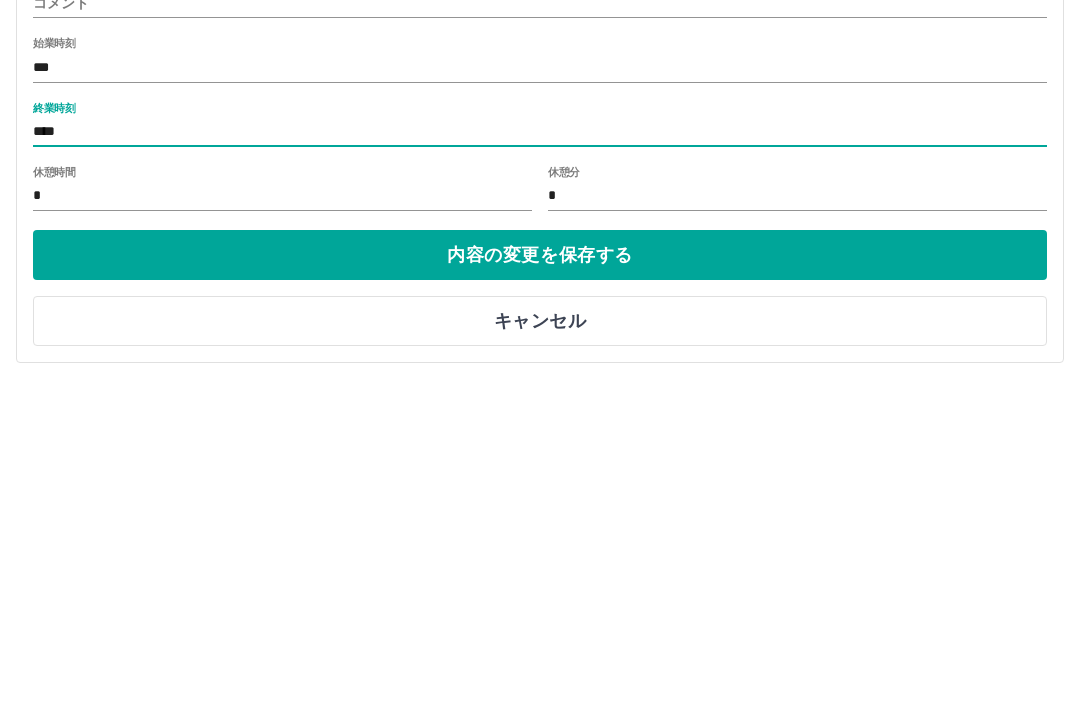 scroll, scrollTop: 375, scrollLeft: 0, axis: vertical 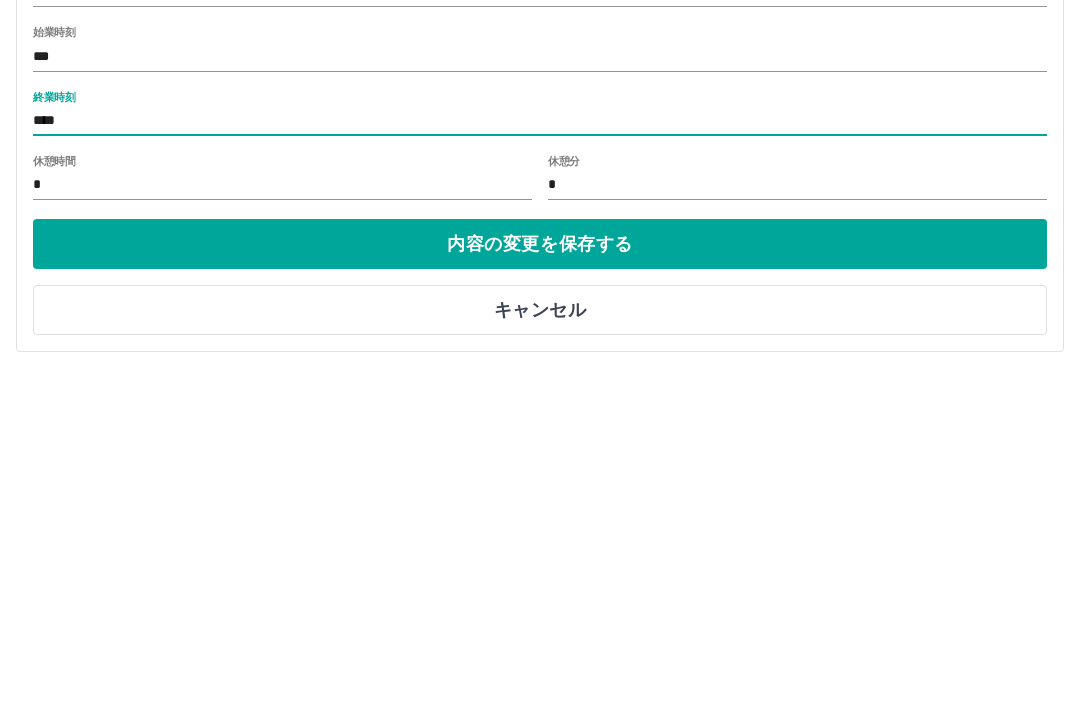 click on "内容の変更を保存する" at bounding box center [540, 588] 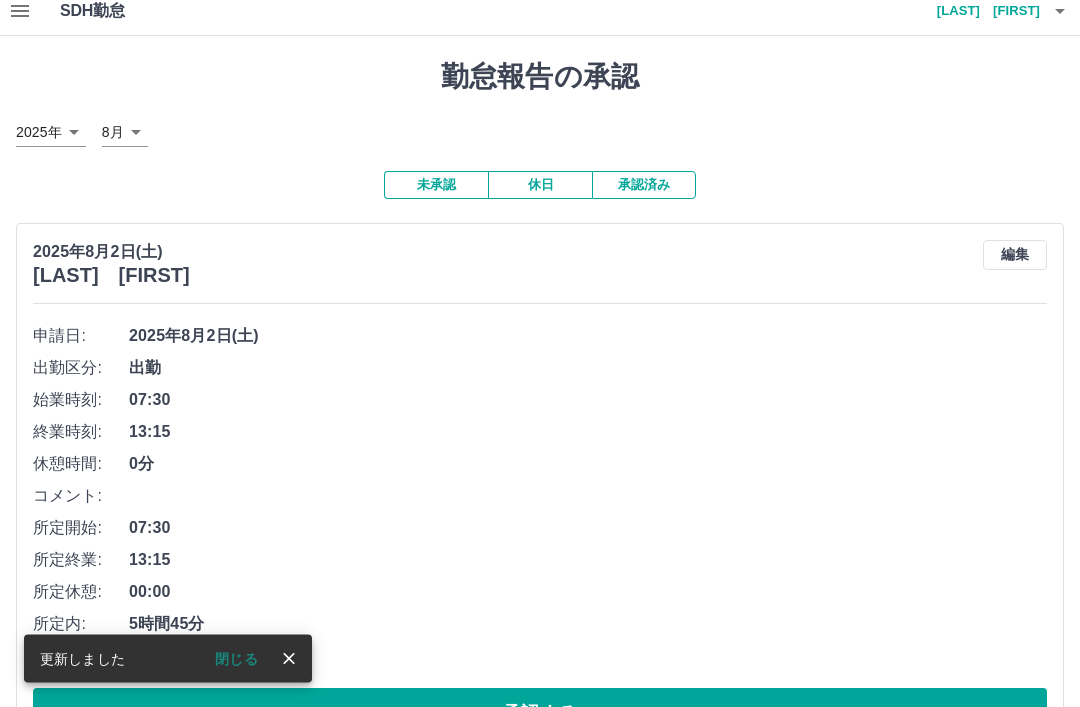 scroll, scrollTop: 18, scrollLeft: 0, axis: vertical 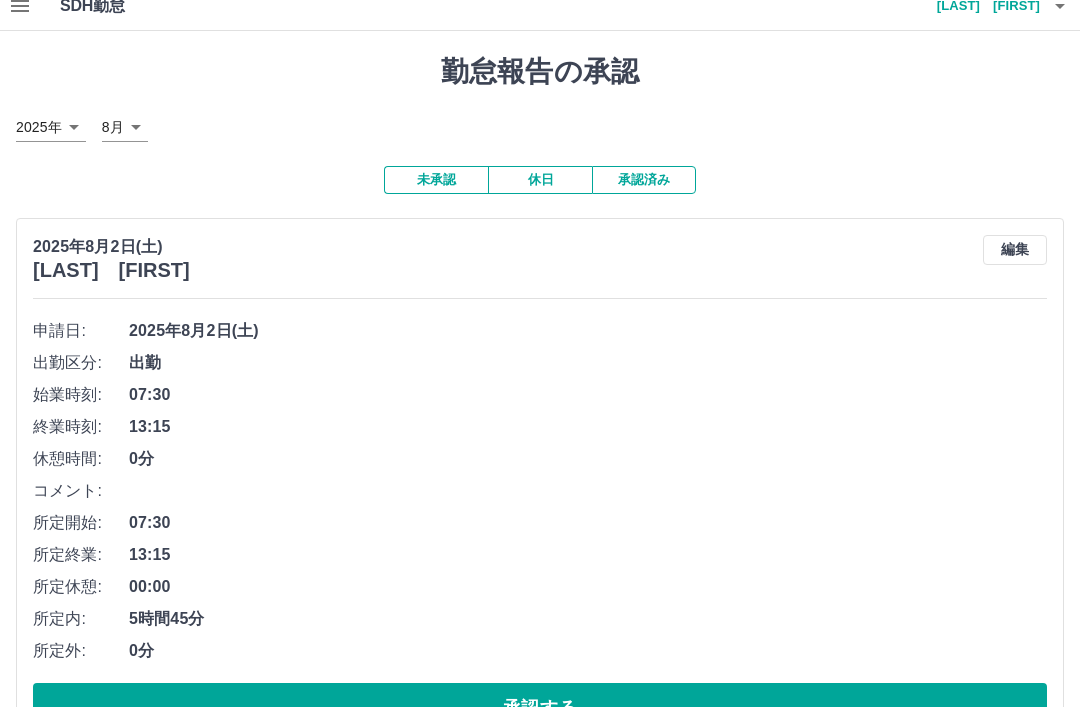 click on "承認する" at bounding box center (540, 708) 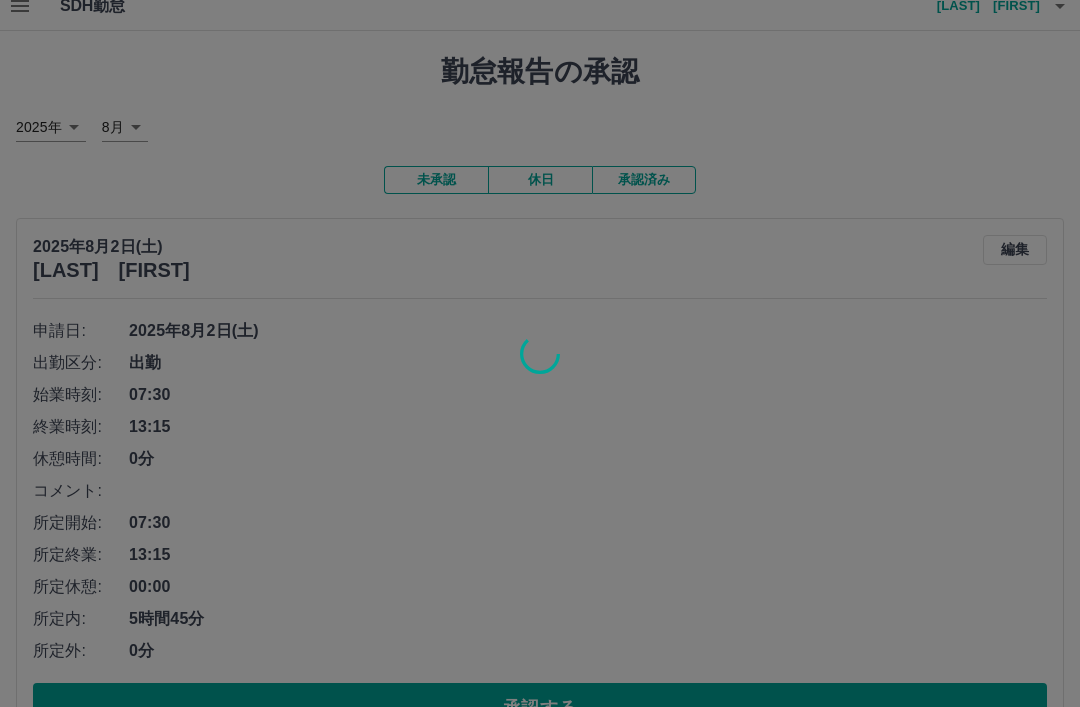 click at bounding box center [540, 353] 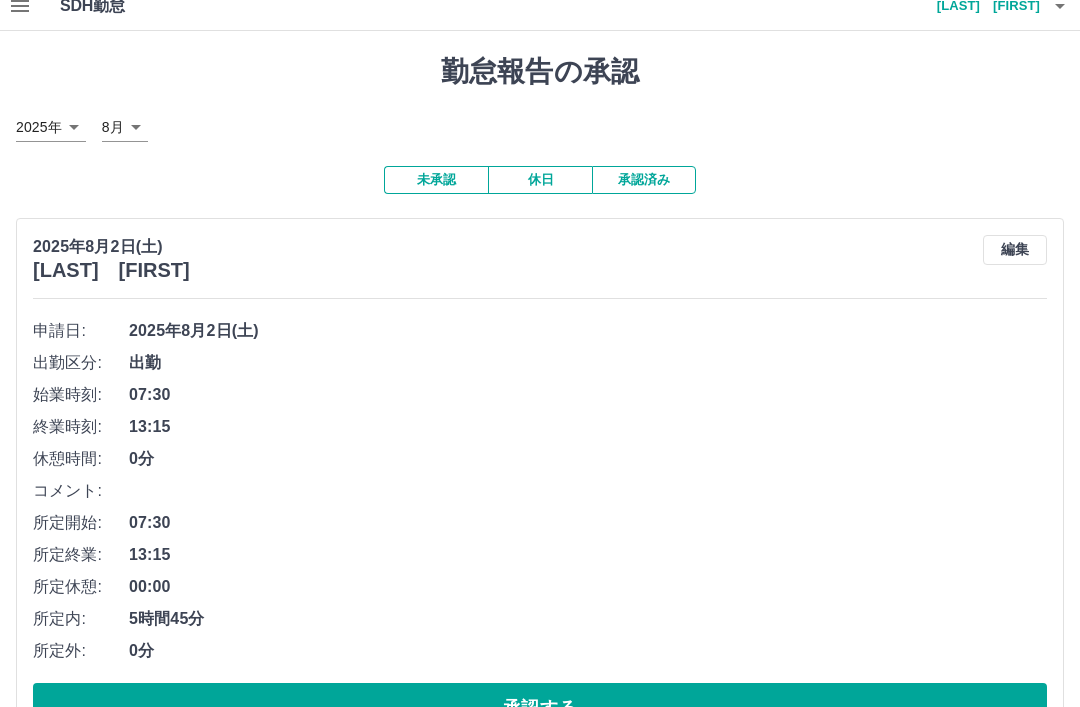 scroll, scrollTop: 0, scrollLeft: 0, axis: both 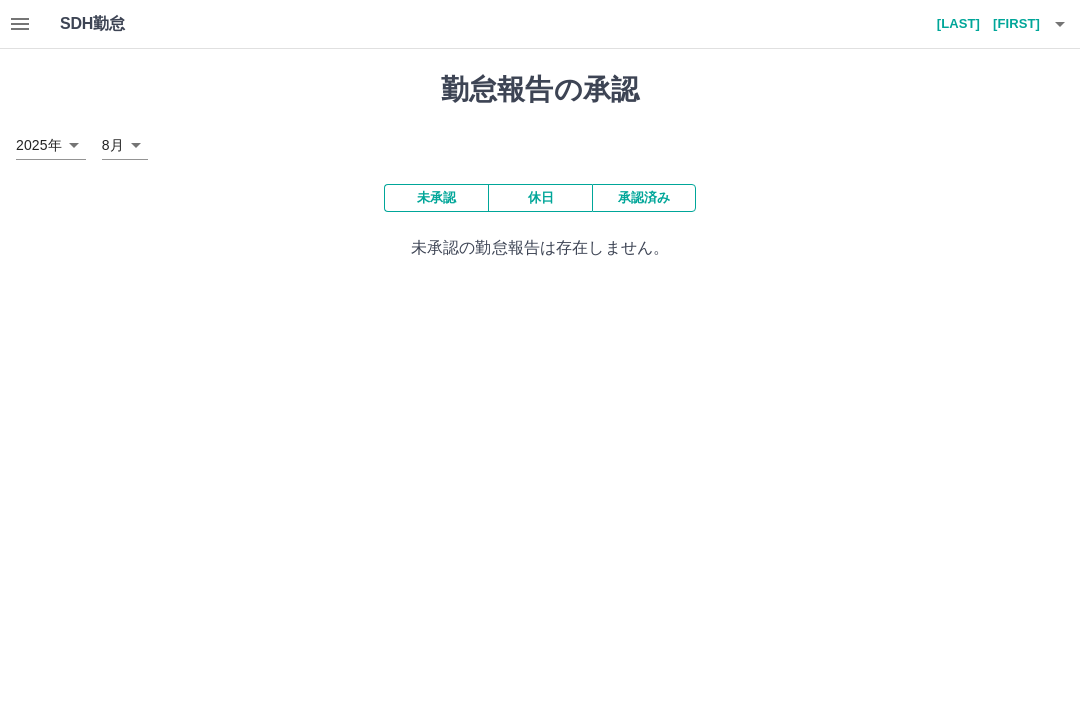 click on "承認済み" at bounding box center (644, 198) 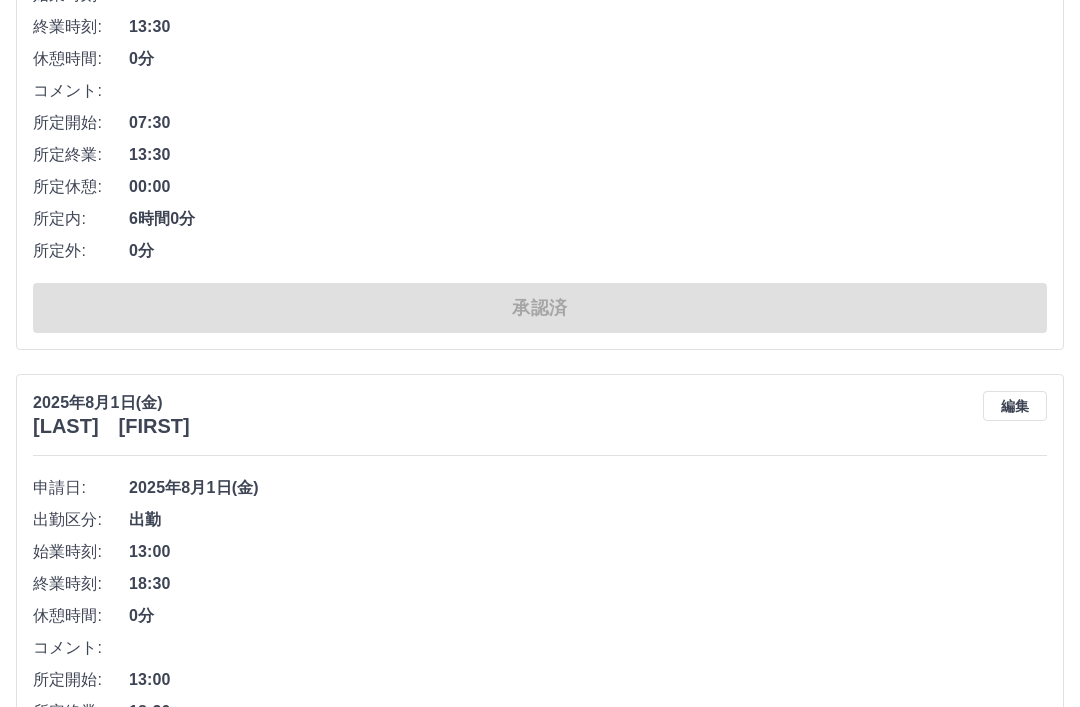 scroll, scrollTop: 5981, scrollLeft: 0, axis: vertical 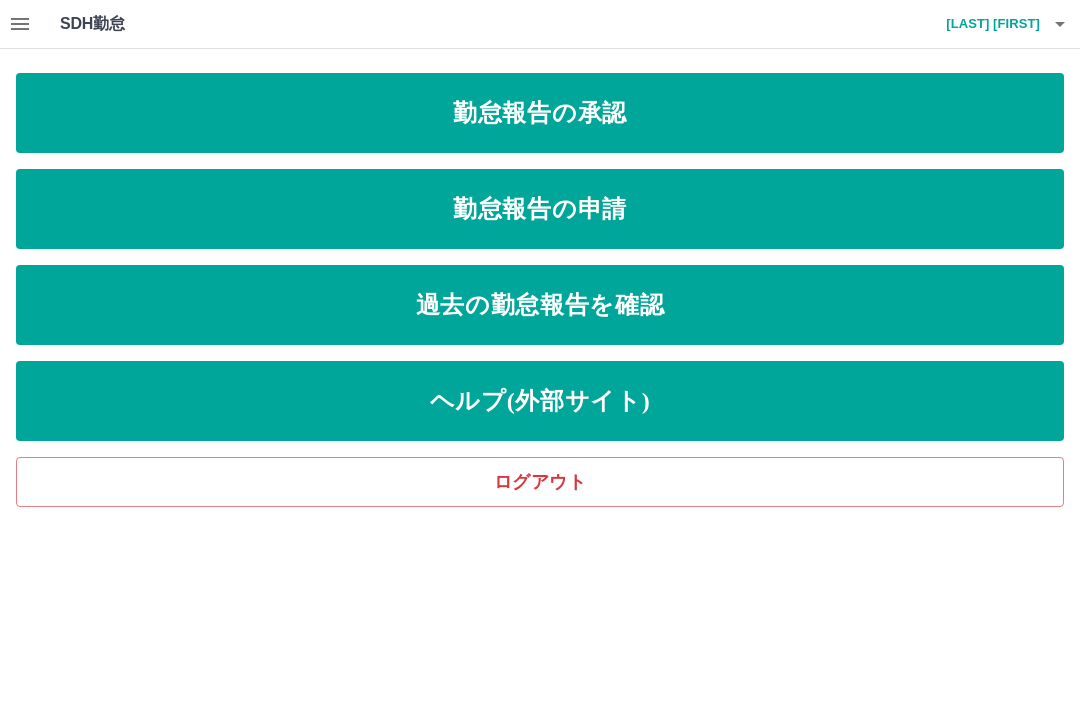 click on "[LAST]　[FIRST]" at bounding box center [980, 24] 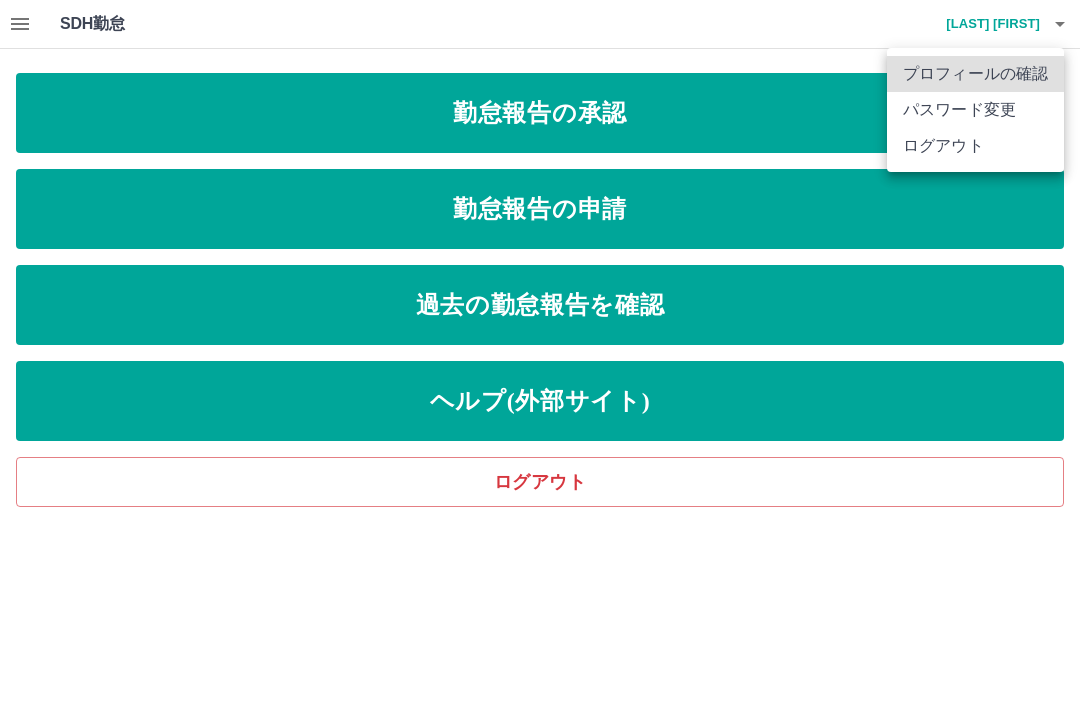 click on "ログアウト" at bounding box center (975, 146) 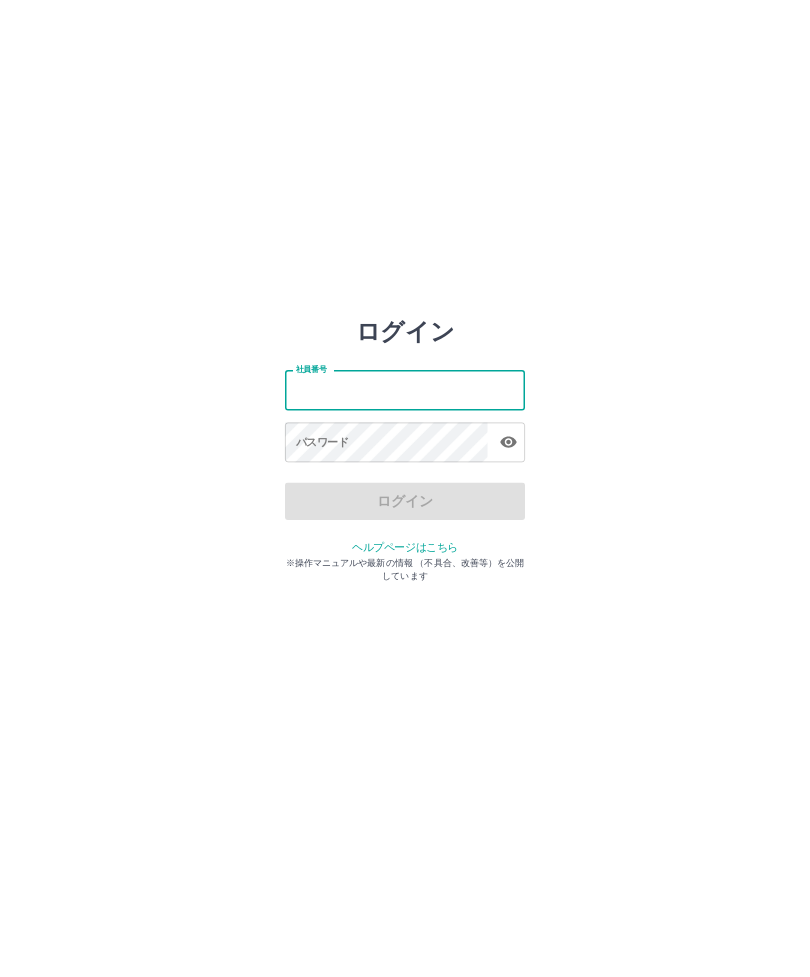 scroll, scrollTop: 0, scrollLeft: 0, axis: both 